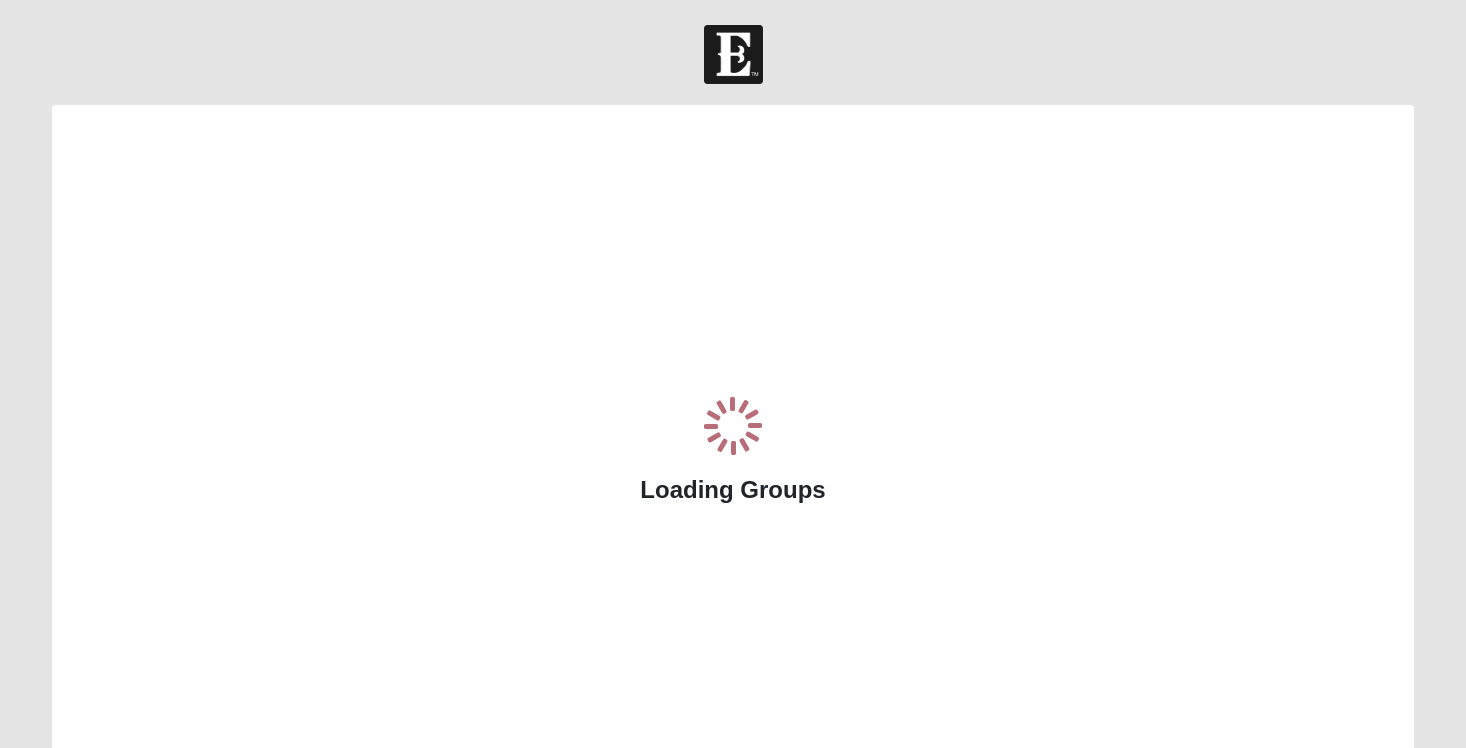 scroll, scrollTop: 0, scrollLeft: 0, axis: both 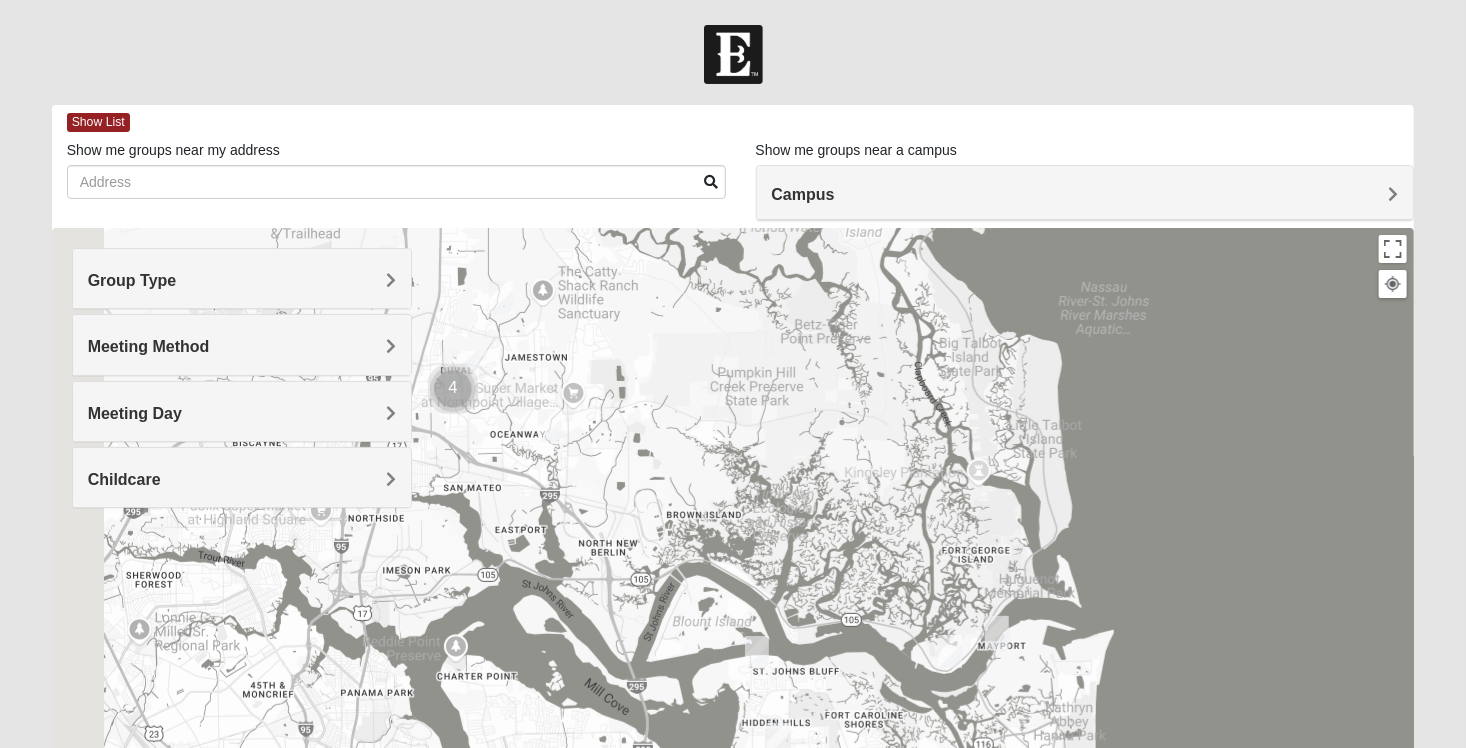 drag, startPoint x: 635, startPoint y: 320, endPoint x: 881, endPoint y: 711, distance: 461.94913 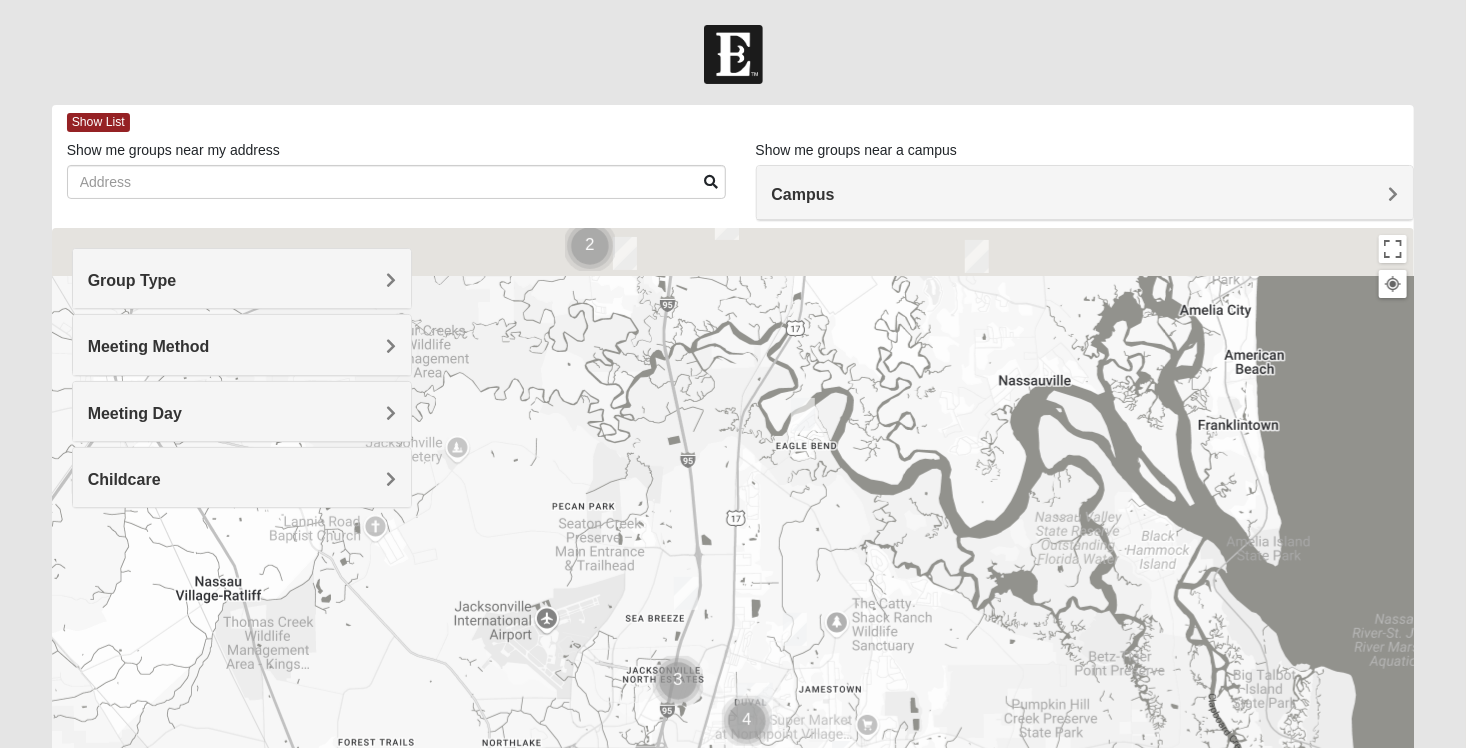 drag, startPoint x: 769, startPoint y: 360, endPoint x: 1057, endPoint y: 683, distance: 432.75052 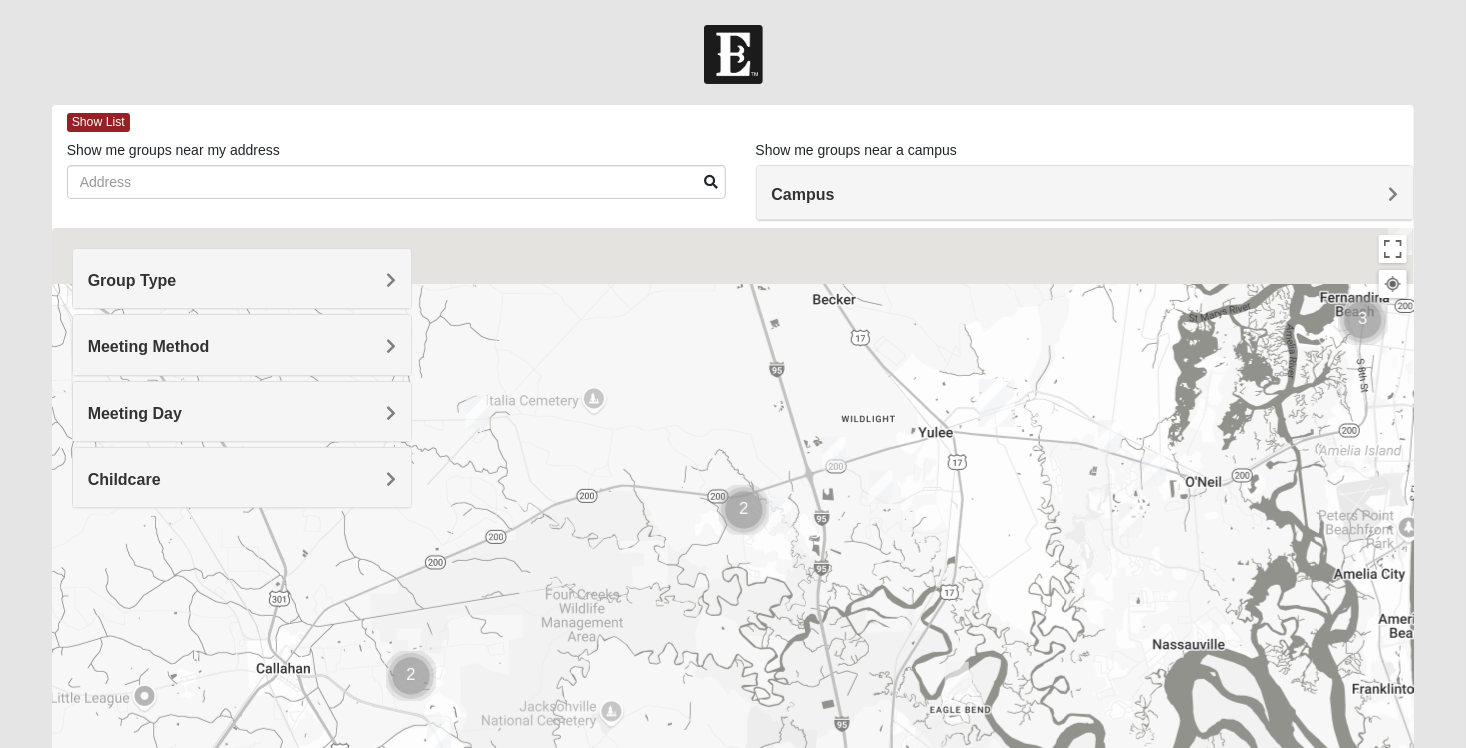 drag, startPoint x: 935, startPoint y: 404, endPoint x: 1097, endPoint y: 683, distance: 322.62207 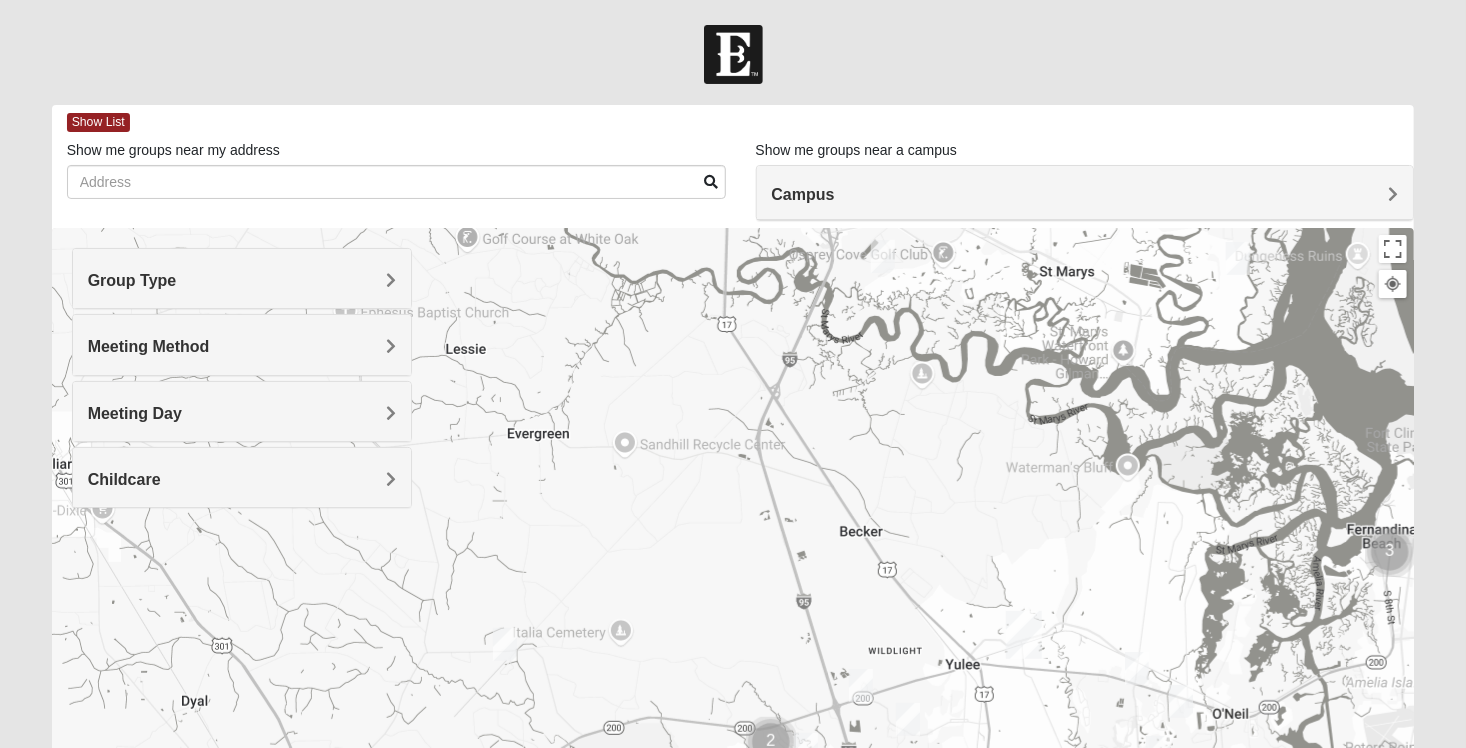 drag, startPoint x: 836, startPoint y: 349, endPoint x: 853, endPoint y: 568, distance: 219.65883 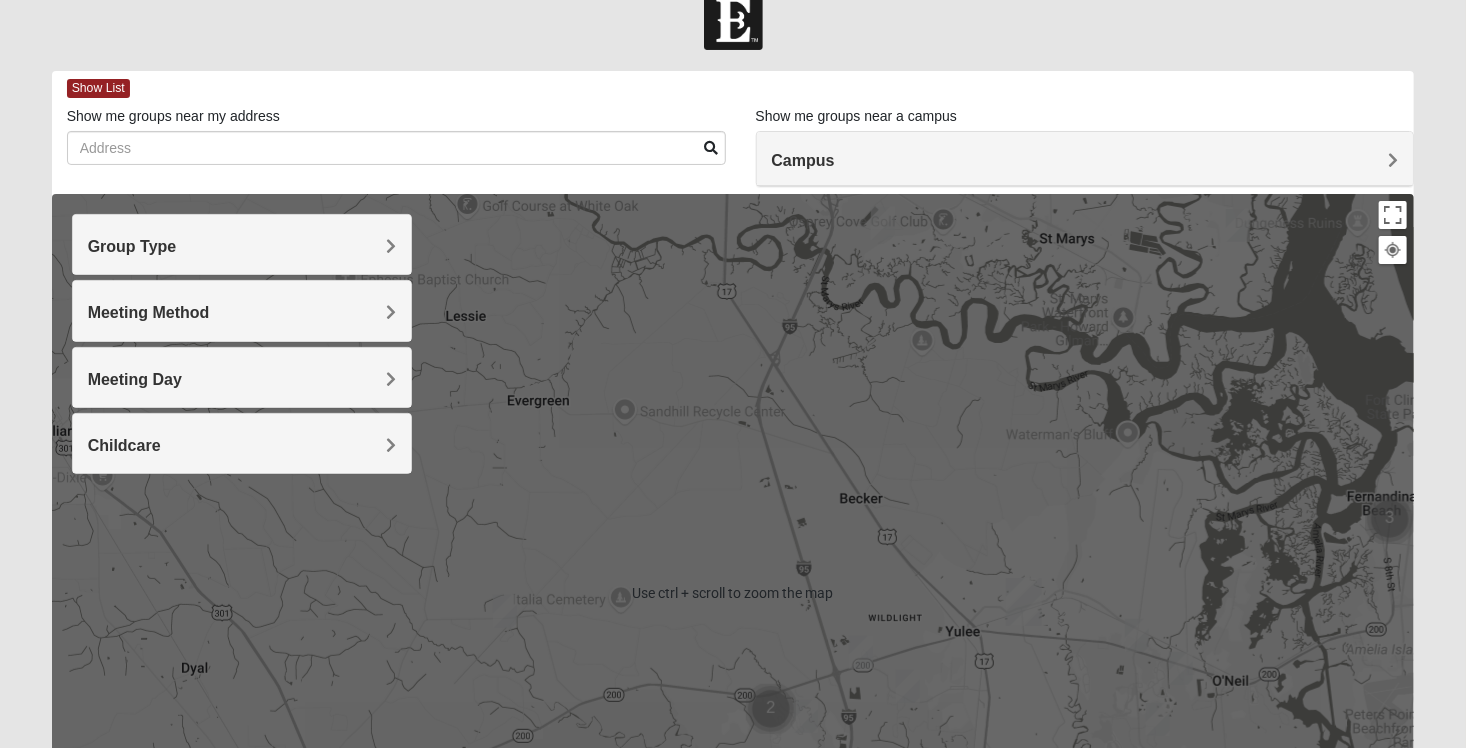 scroll, scrollTop: 32, scrollLeft: 0, axis: vertical 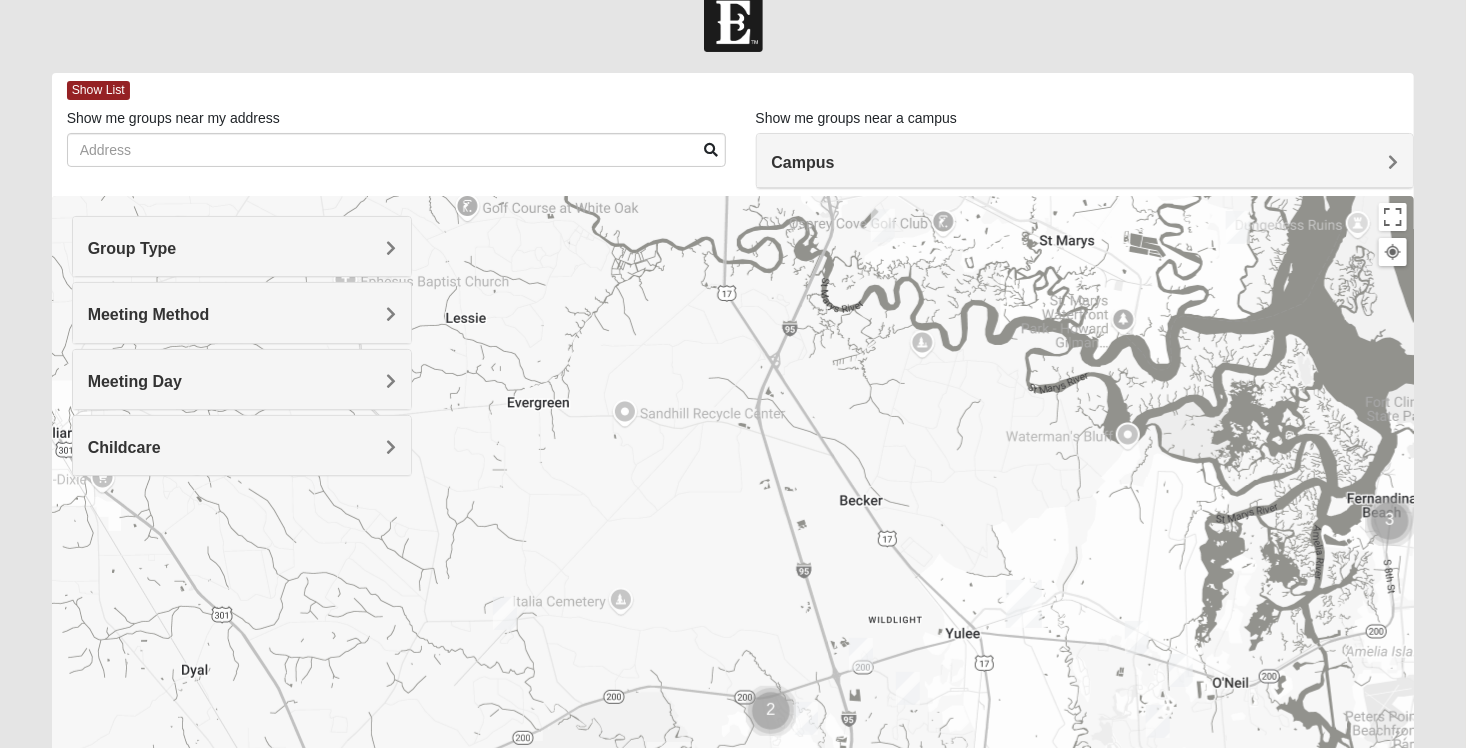 click at bounding box center (883, 225) 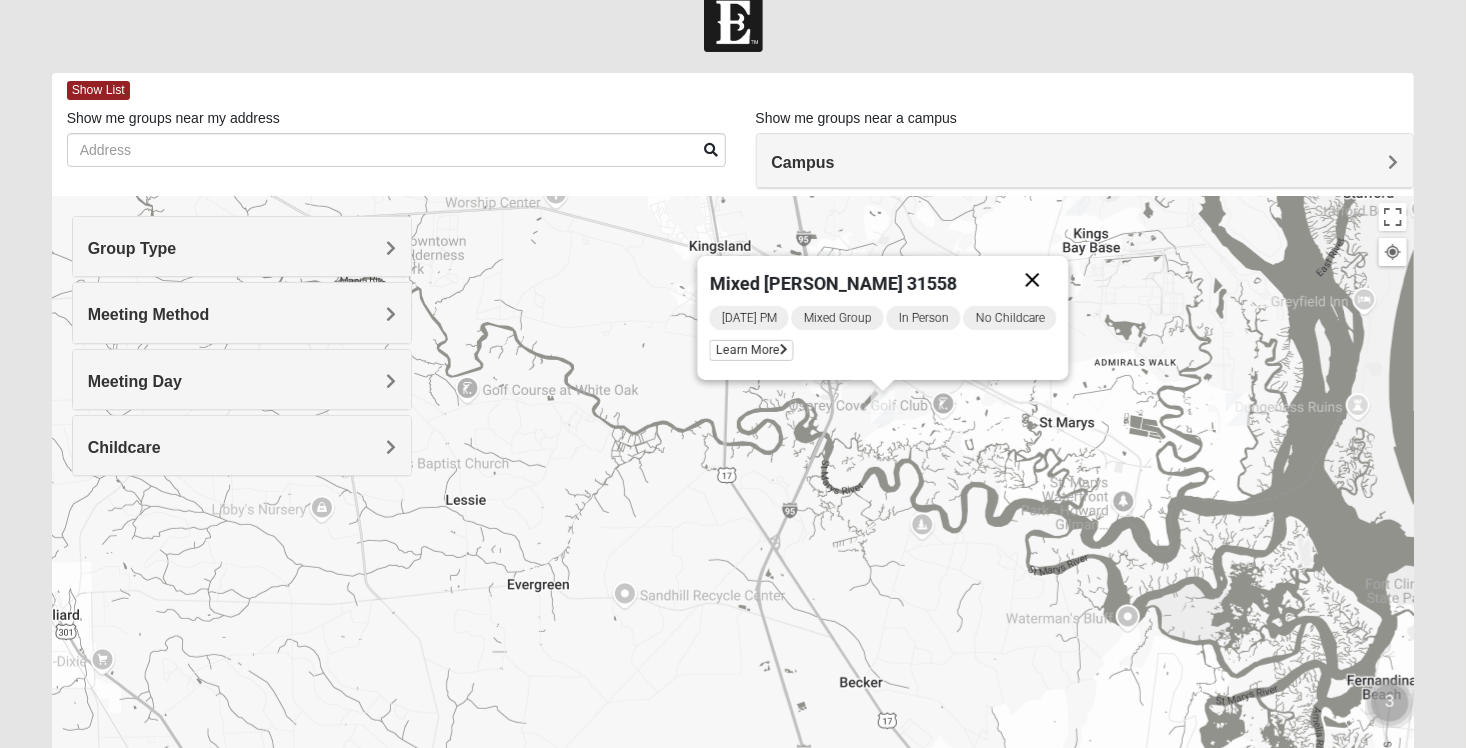 click at bounding box center (1033, 280) 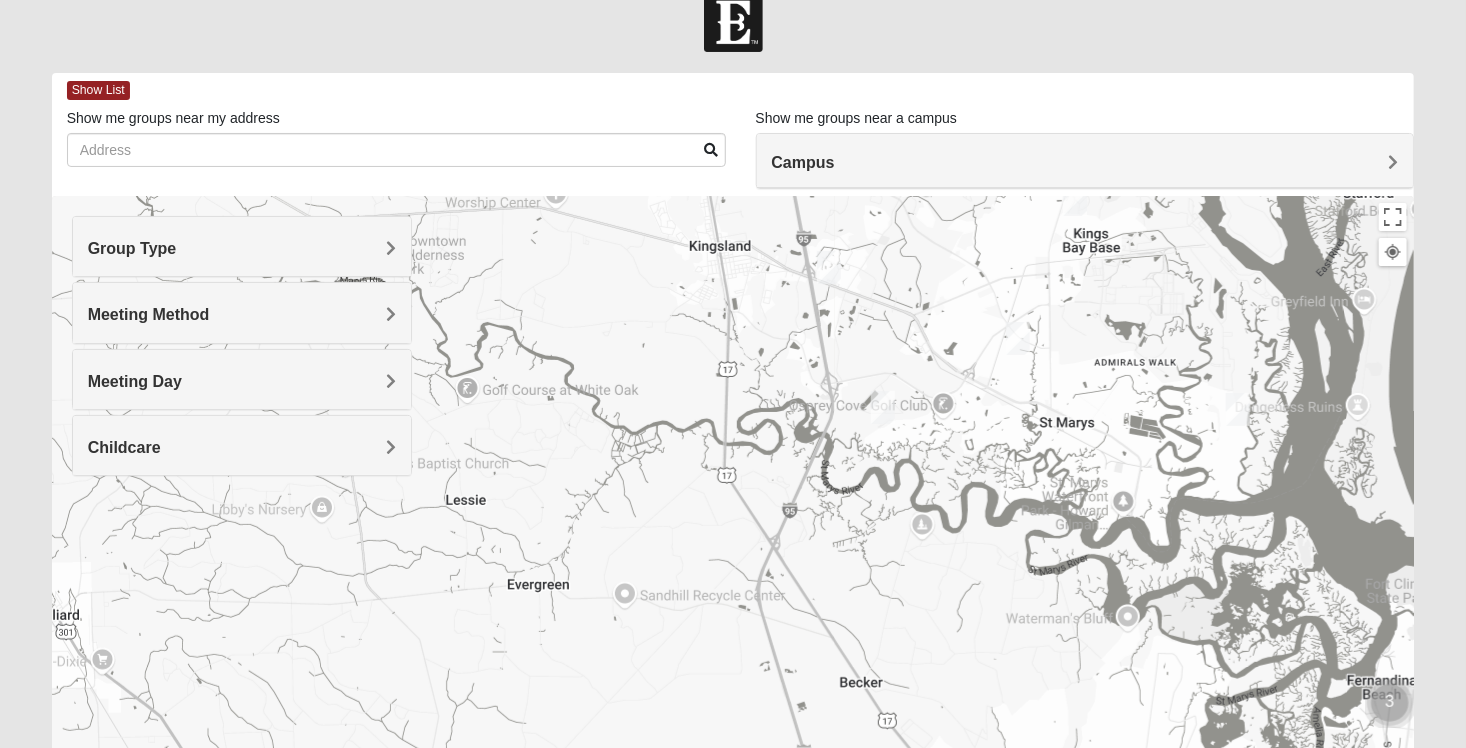 click at bounding box center (829, 267) 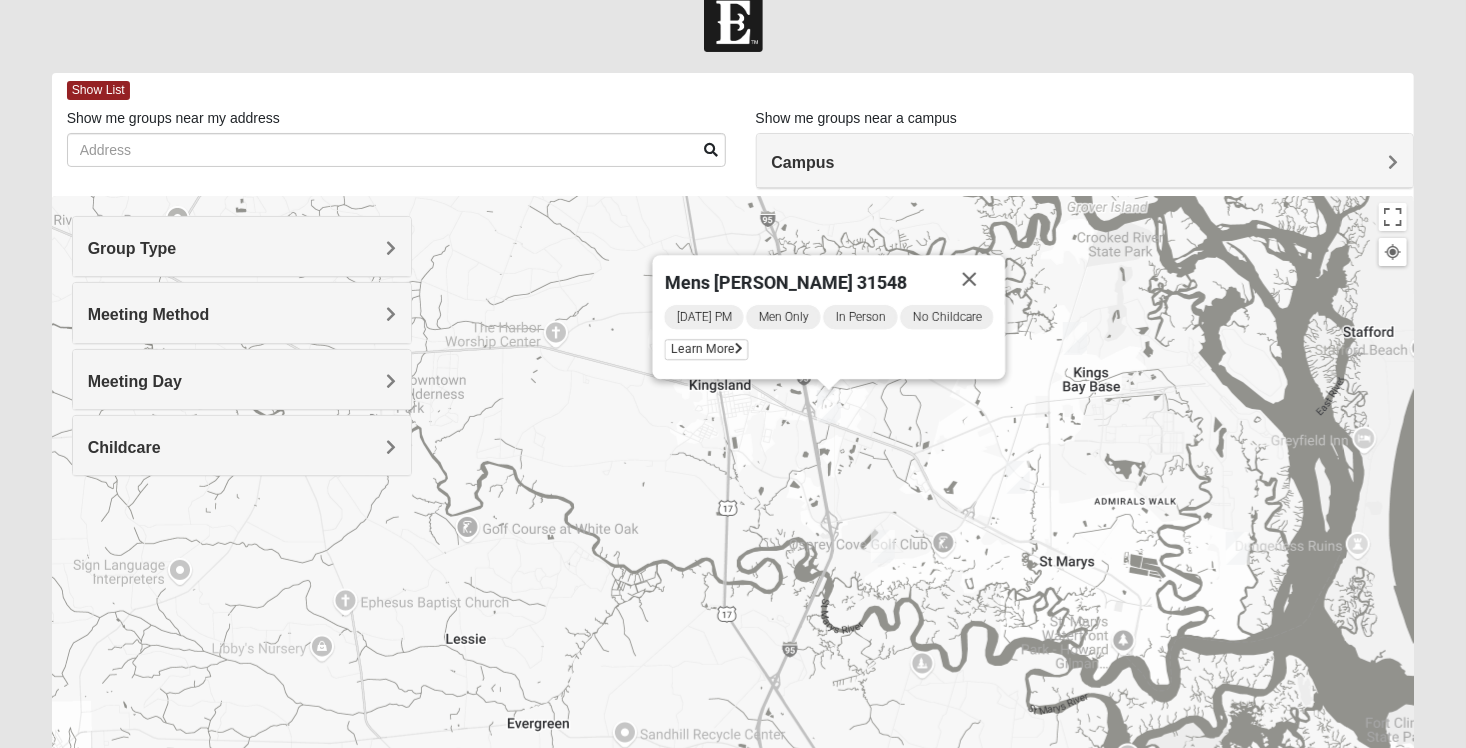 click at bounding box center (1018, 477) 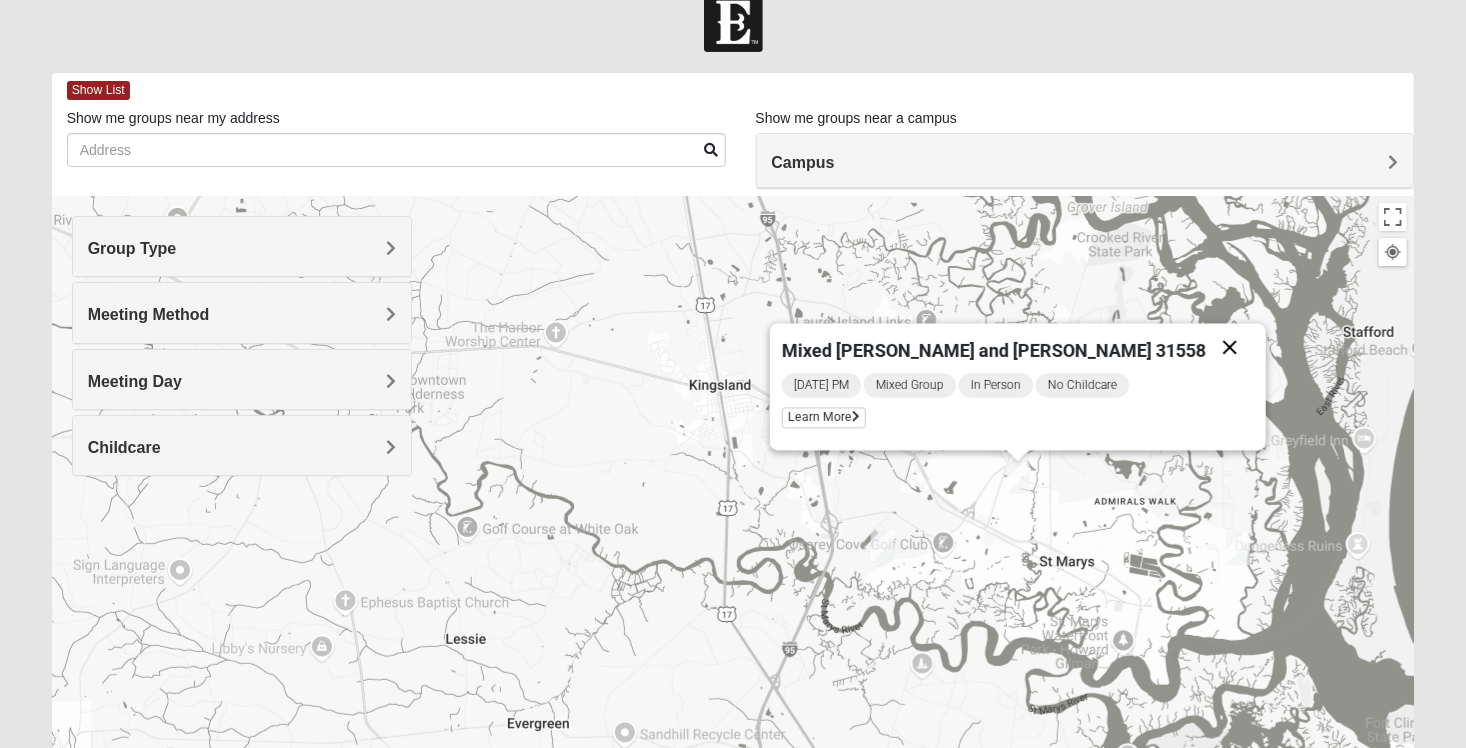 click at bounding box center (1230, 348) 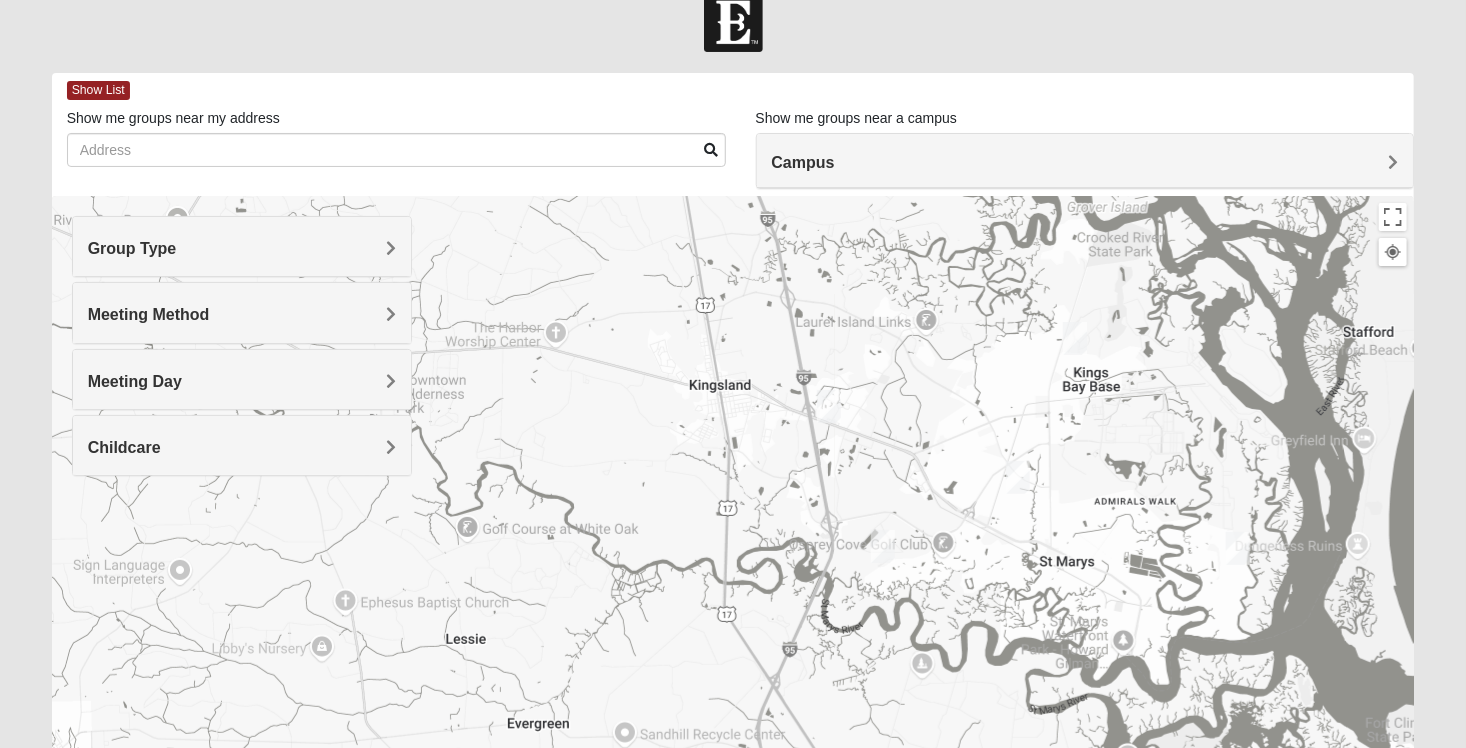 click at bounding box center [1075, 338] 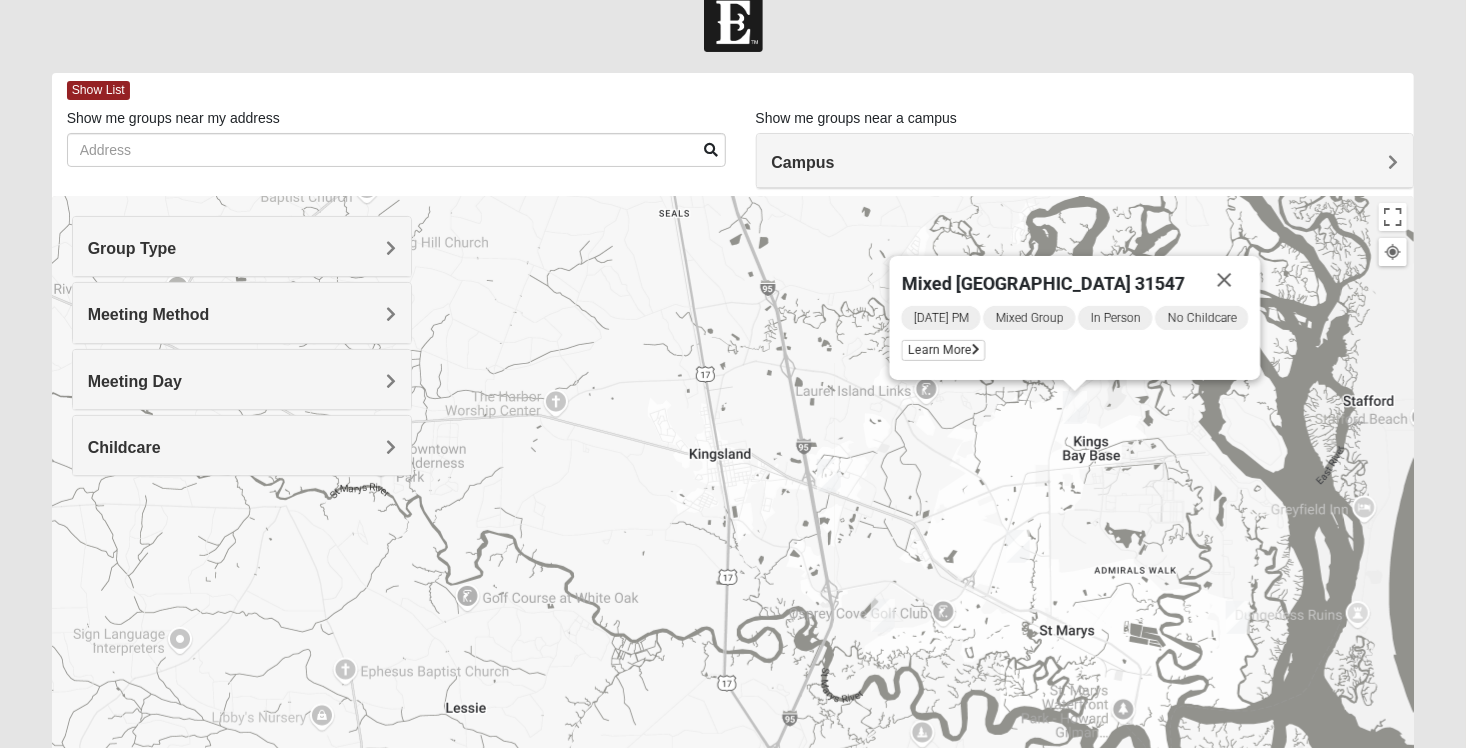 click at bounding box center [829, 475] 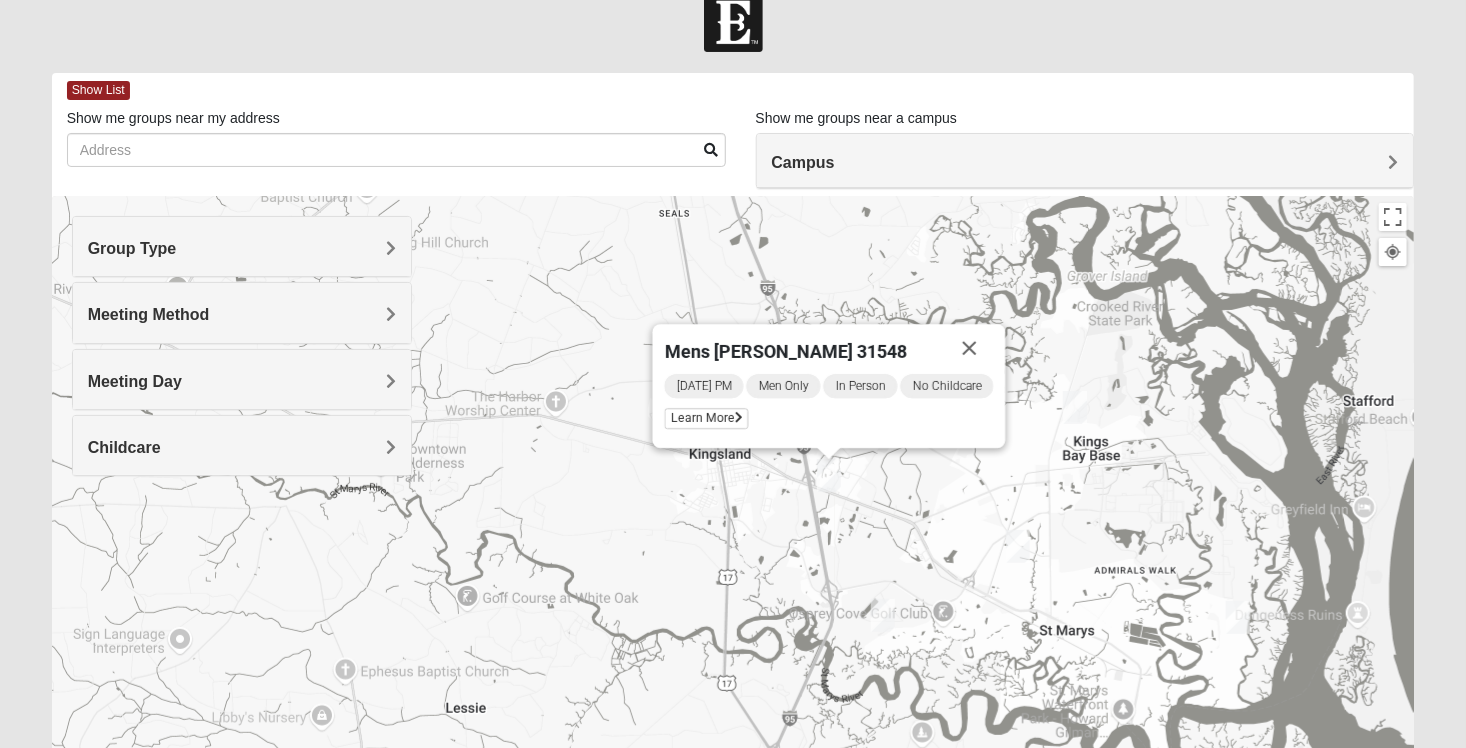 click at bounding box center [1018, 546] 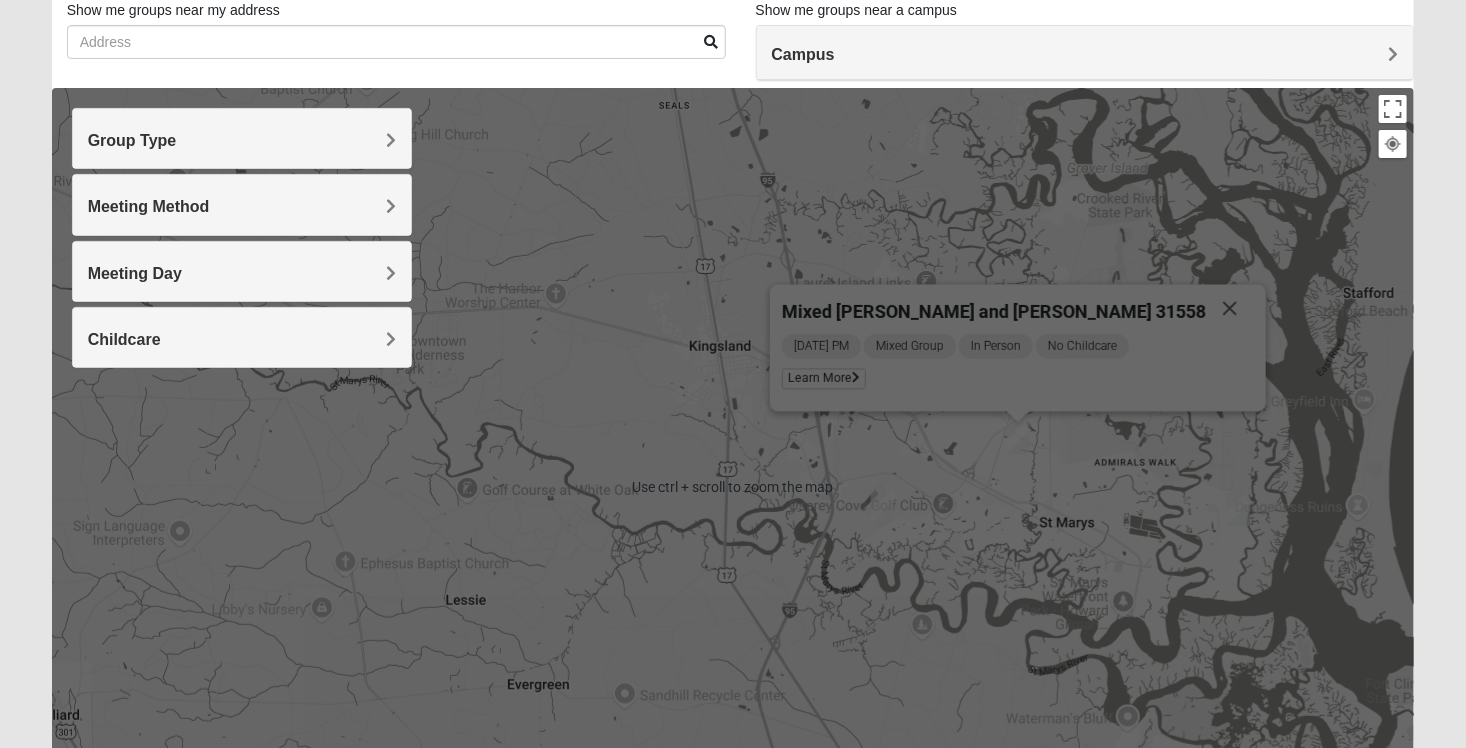 scroll, scrollTop: 152, scrollLeft: 0, axis: vertical 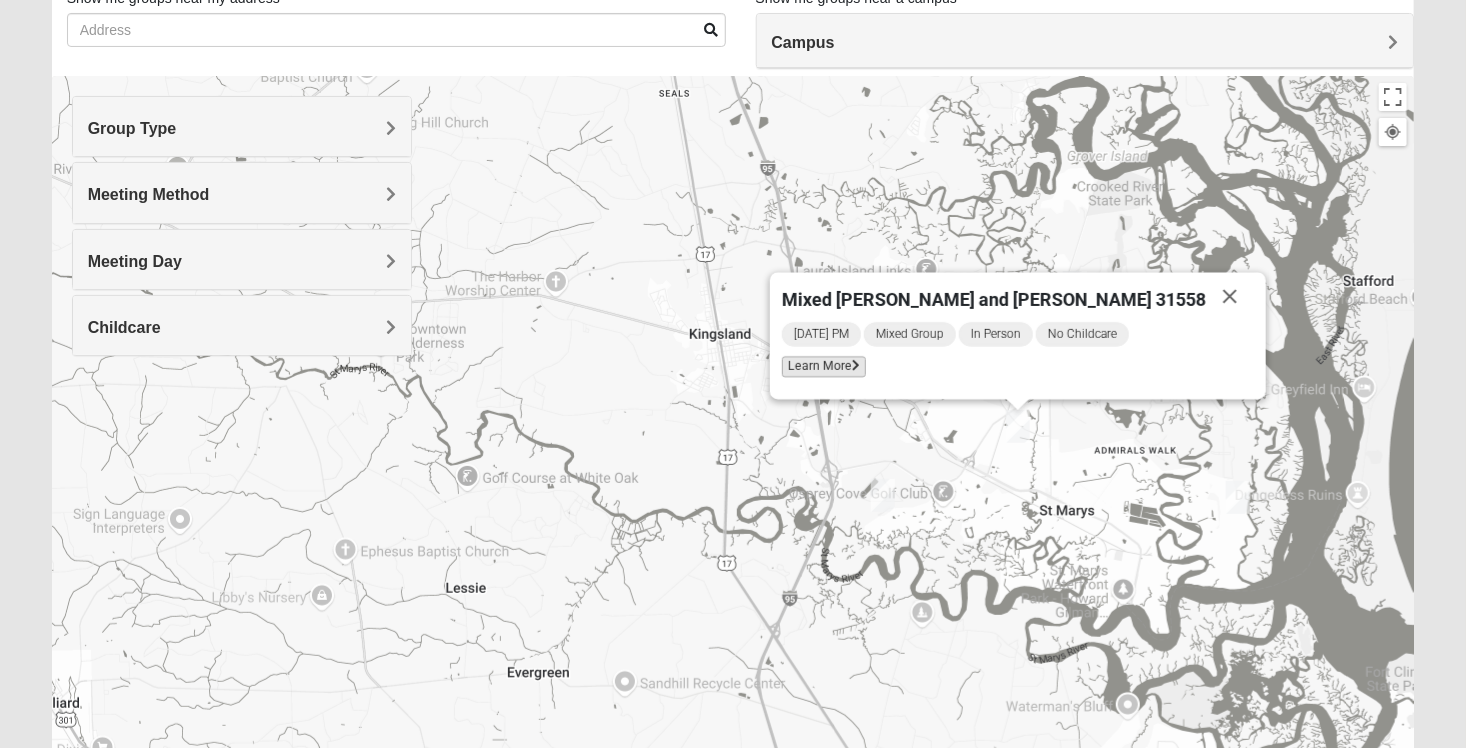 click on "Learn More" at bounding box center [824, 367] 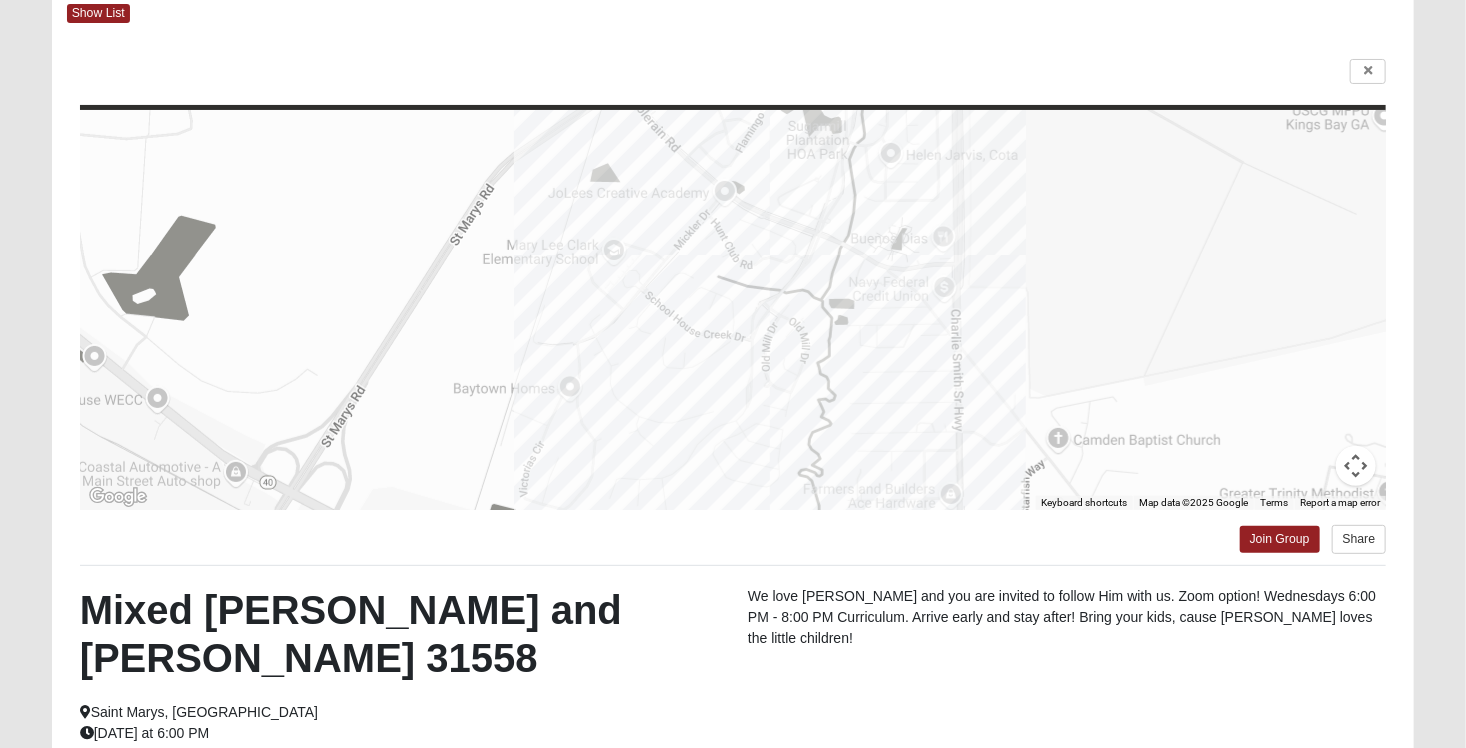 scroll, scrollTop: 108, scrollLeft: 0, axis: vertical 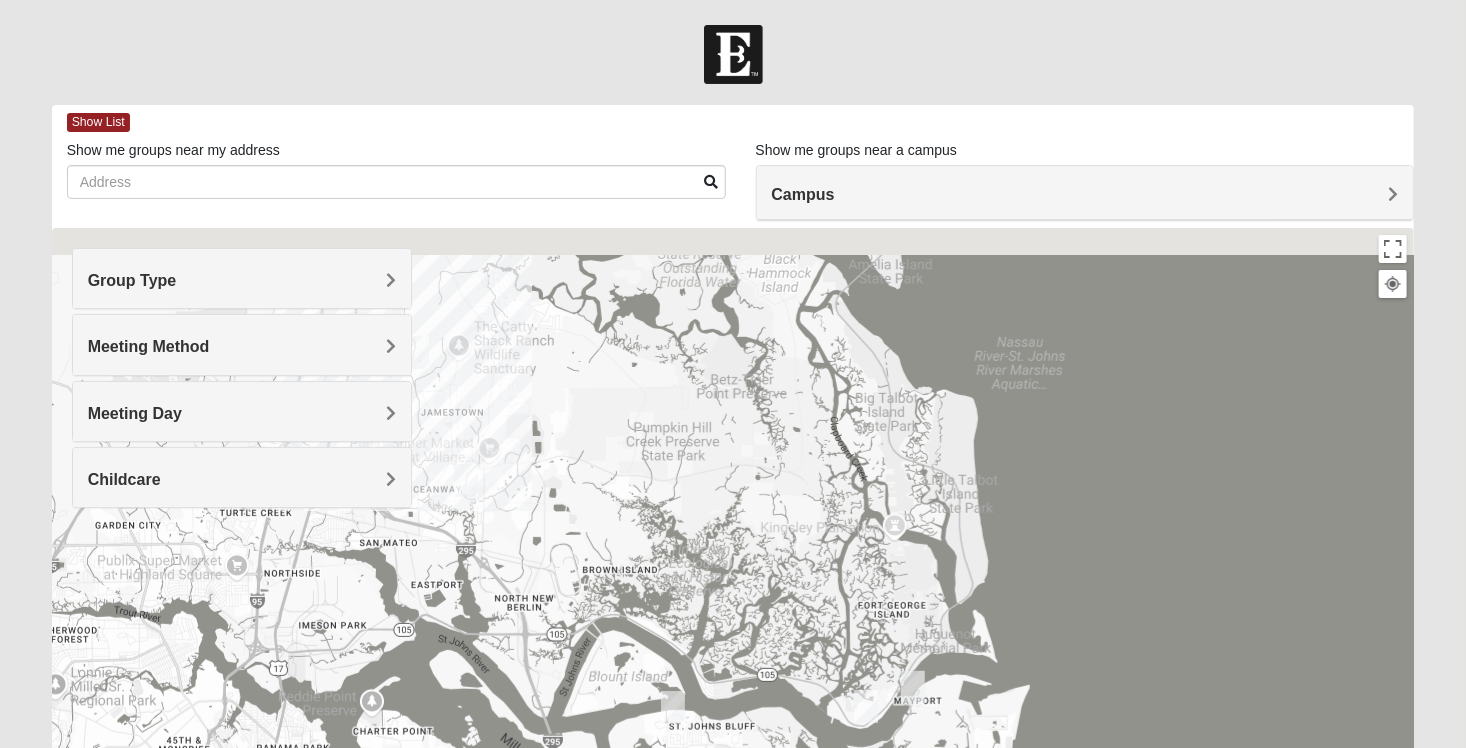 drag, startPoint x: 834, startPoint y: 326, endPoint x: 989, endPoint y: 760, distance: 460.84814 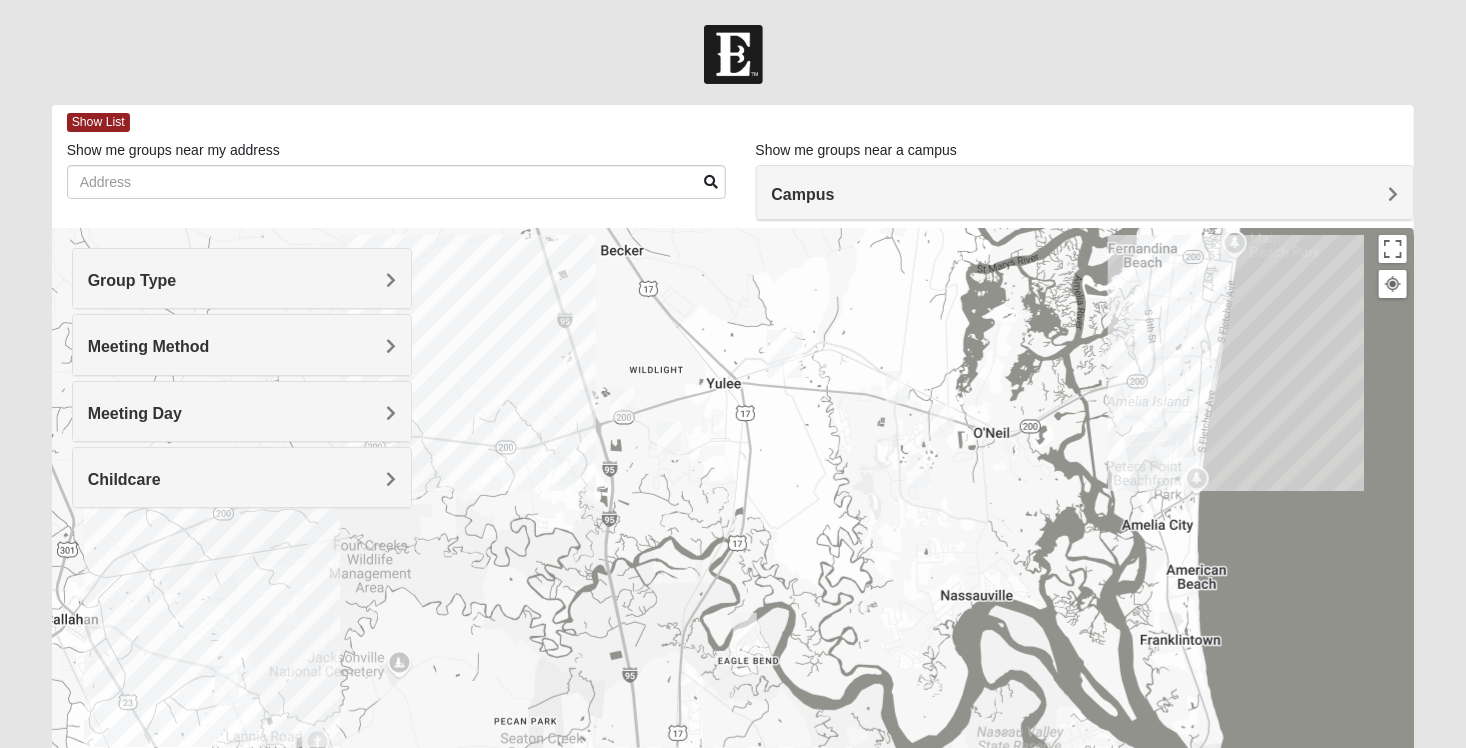 drag, startPoint x: 721, startPoint y: 453, endPoint x: 983, endPoint y: 791, distance: 427.65405 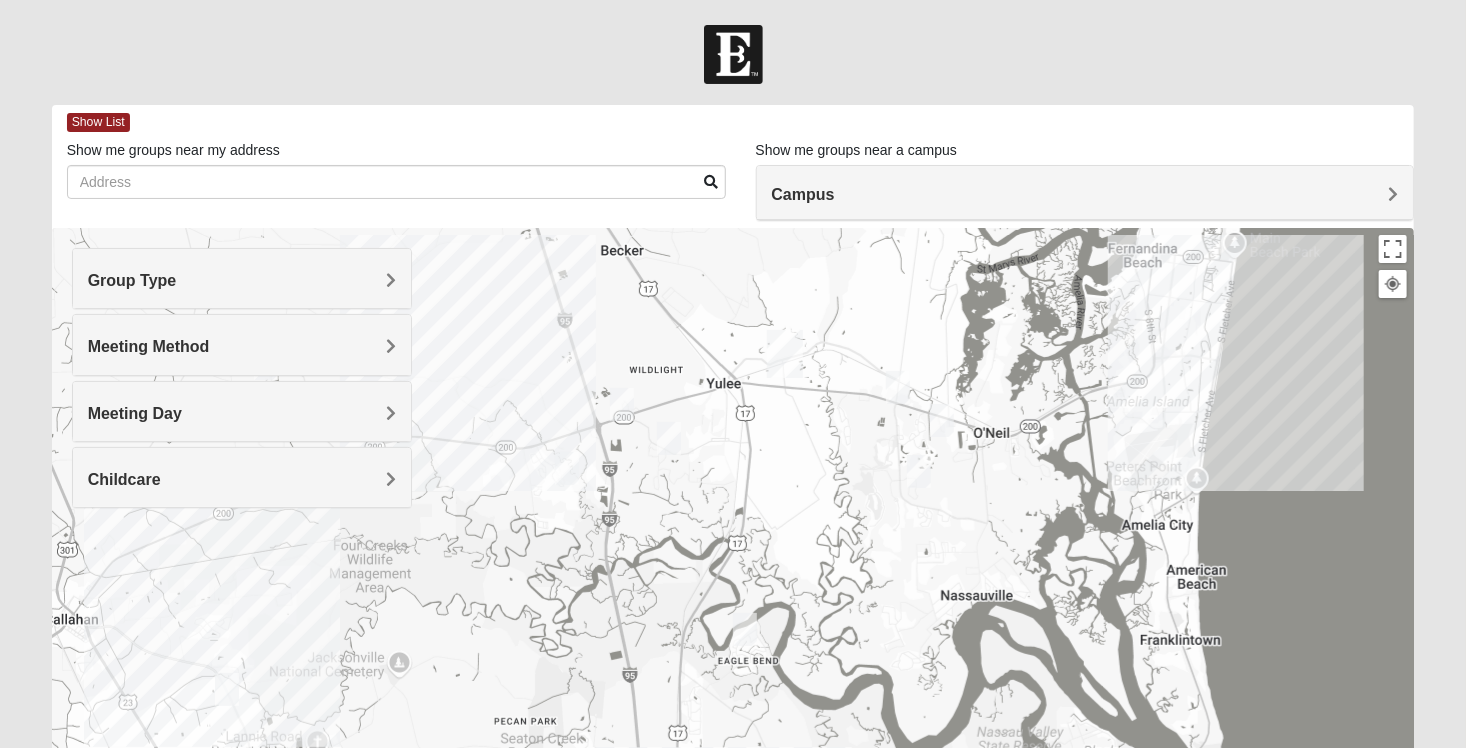 click at bounding box center [733, 628] 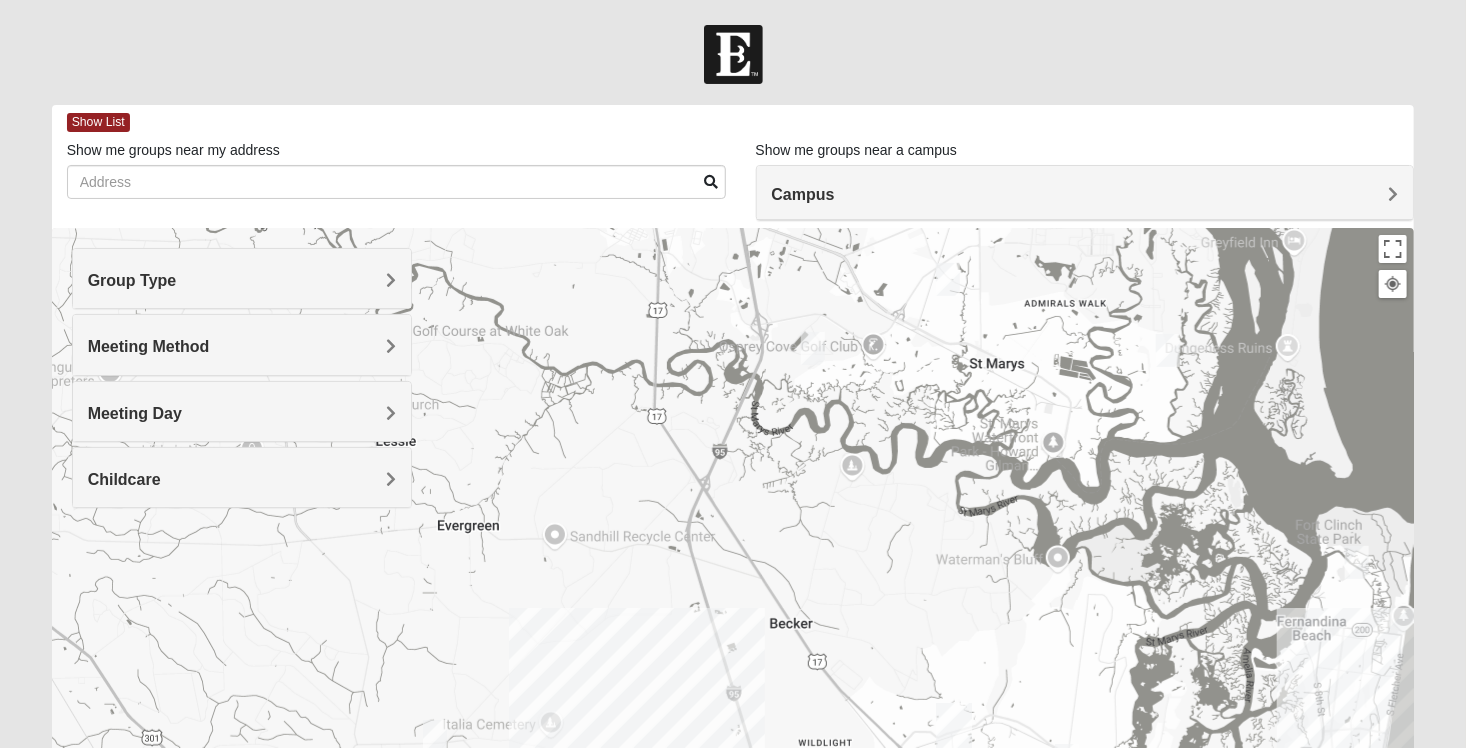 drag, startPoint x: 853, startPoint y: 415, endPoint x: 1022, endPoint y: 791, distance: 412.23416 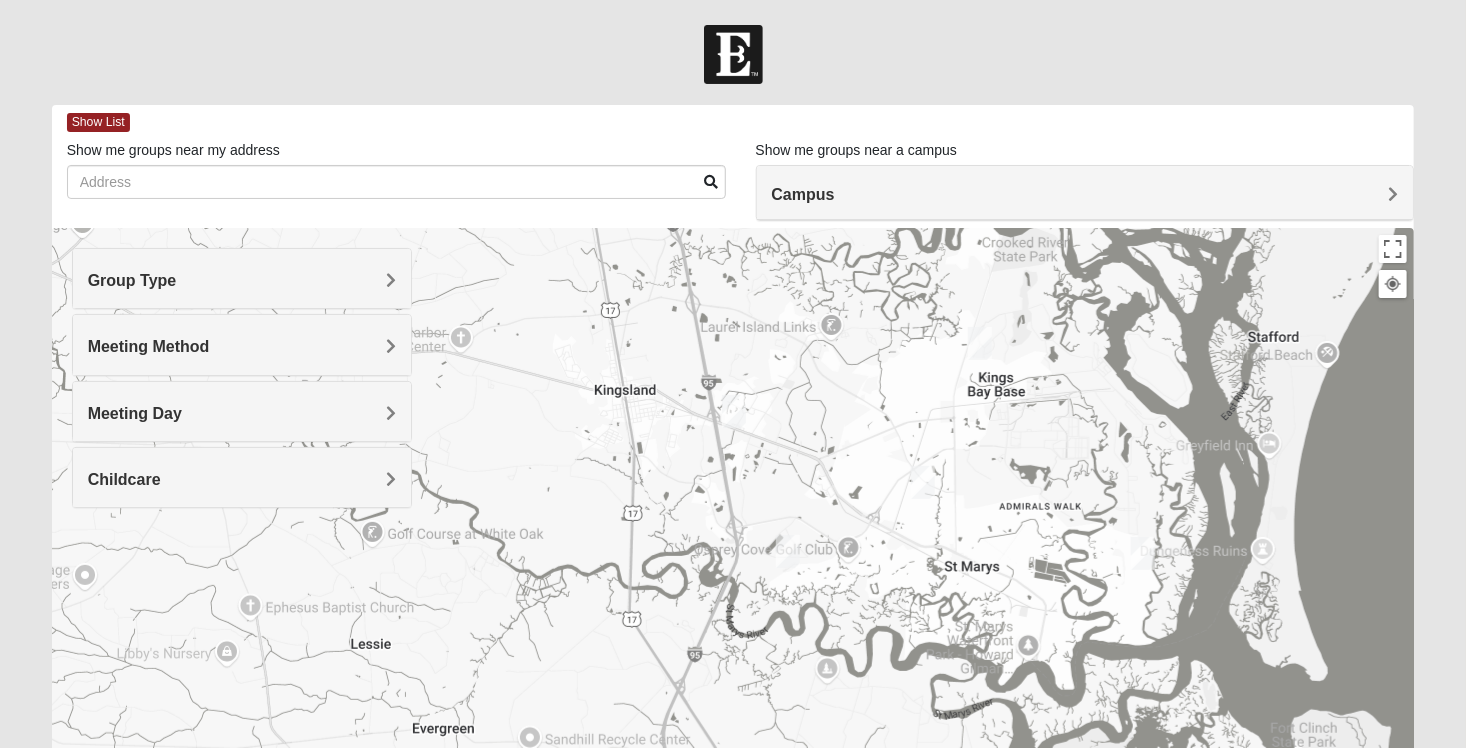 drag, startPoint x: 997, startPoint y: 383, endPoint x: 961, endPoint y: 597, distance: 217.00691 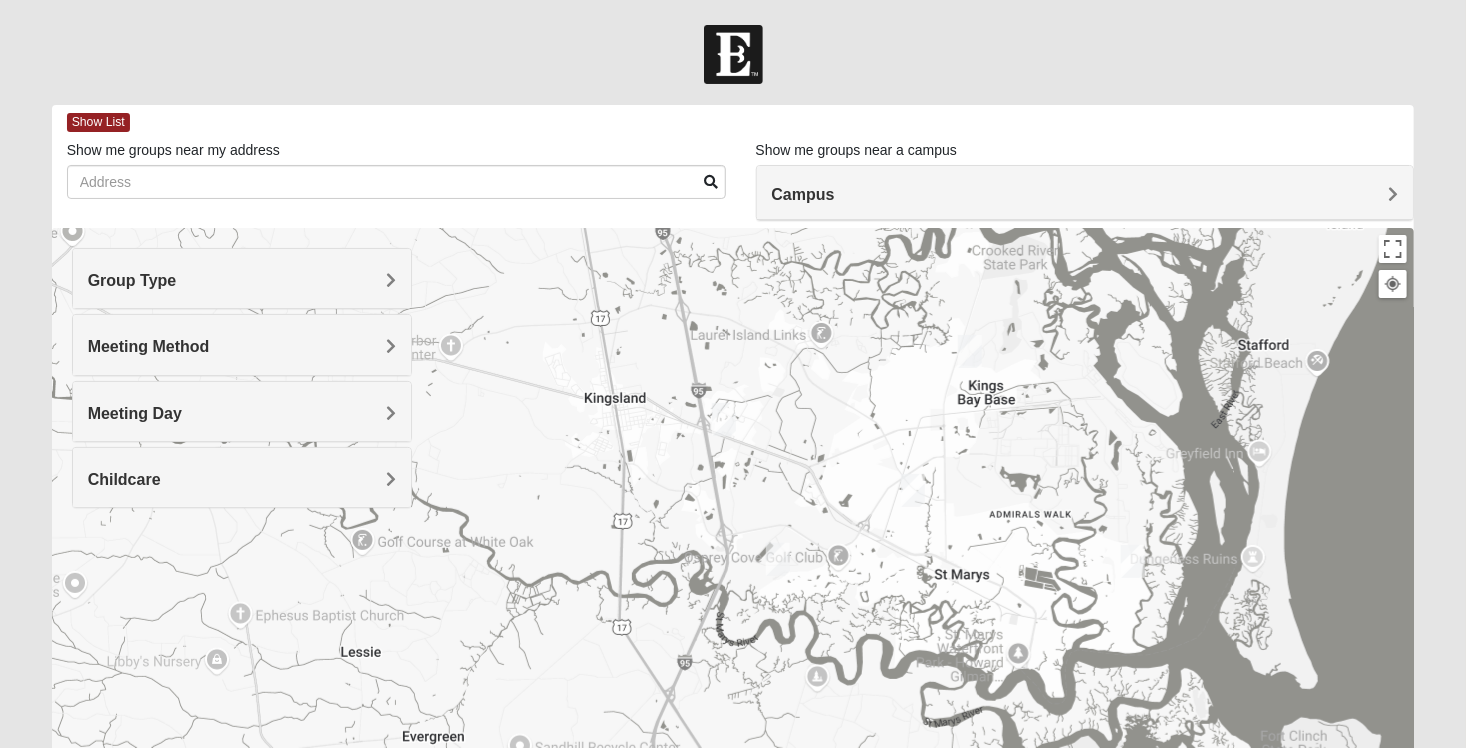 click at bounding box center [1133, 561] 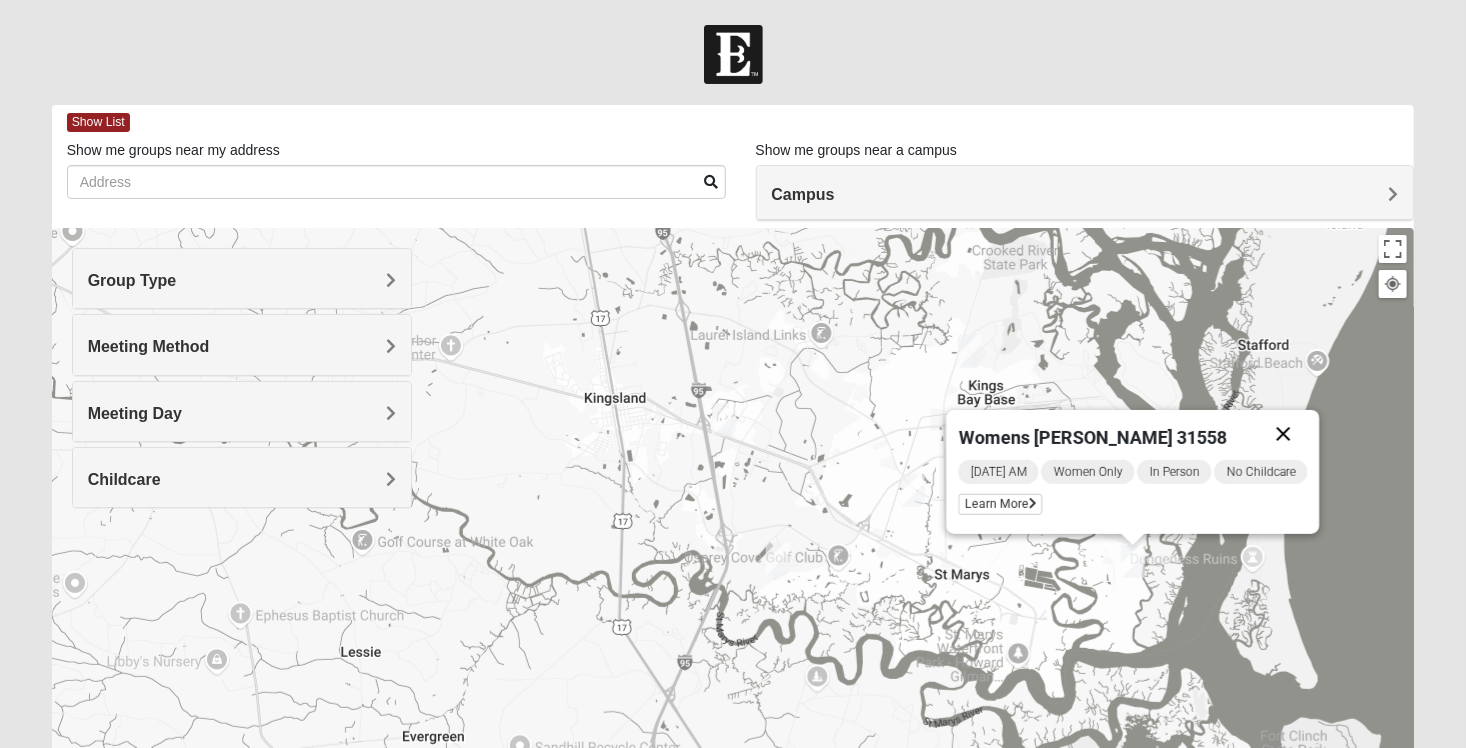 click at bounding box center (1284, 434) 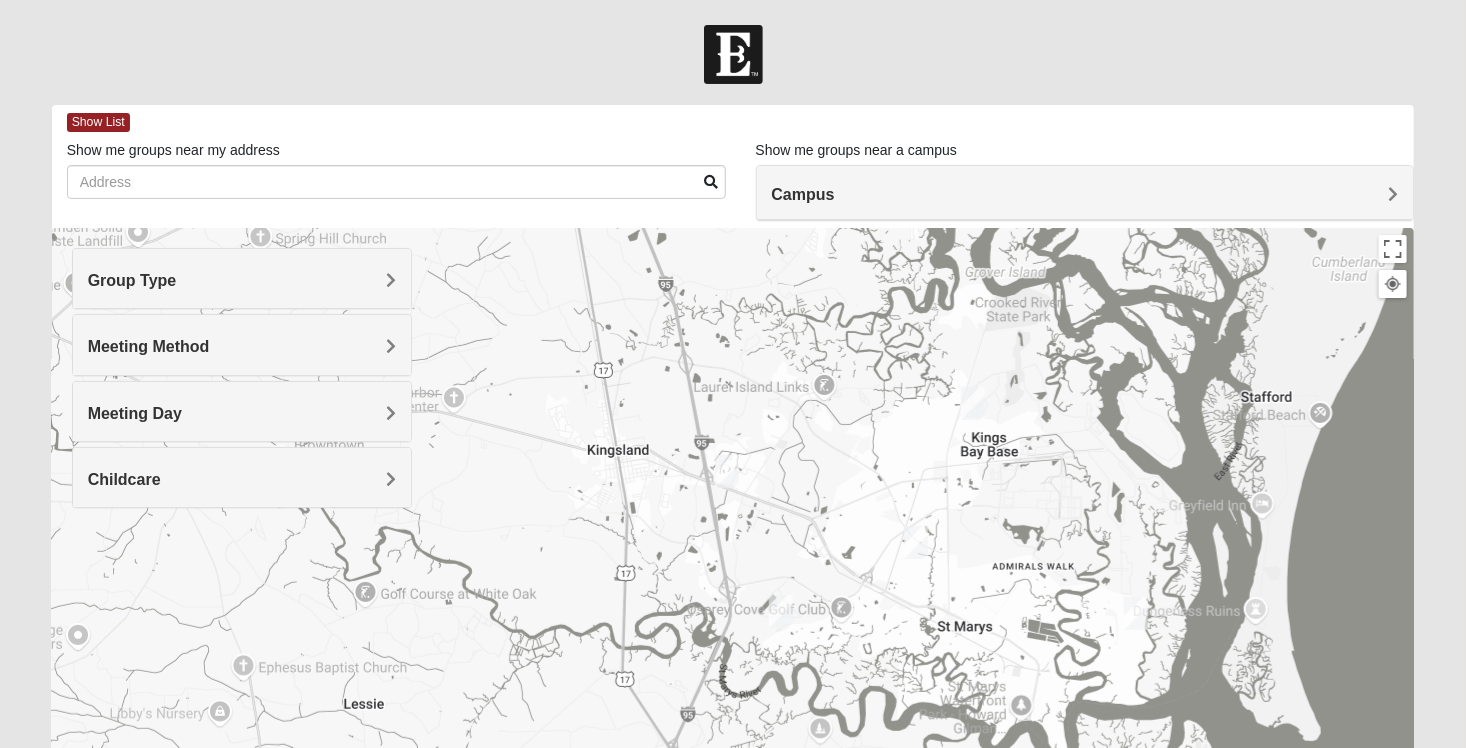 drag, startPoint x: 909, startPoint y: 377, endPoint x: 913, endPoint y: 444, distance: 67.11929 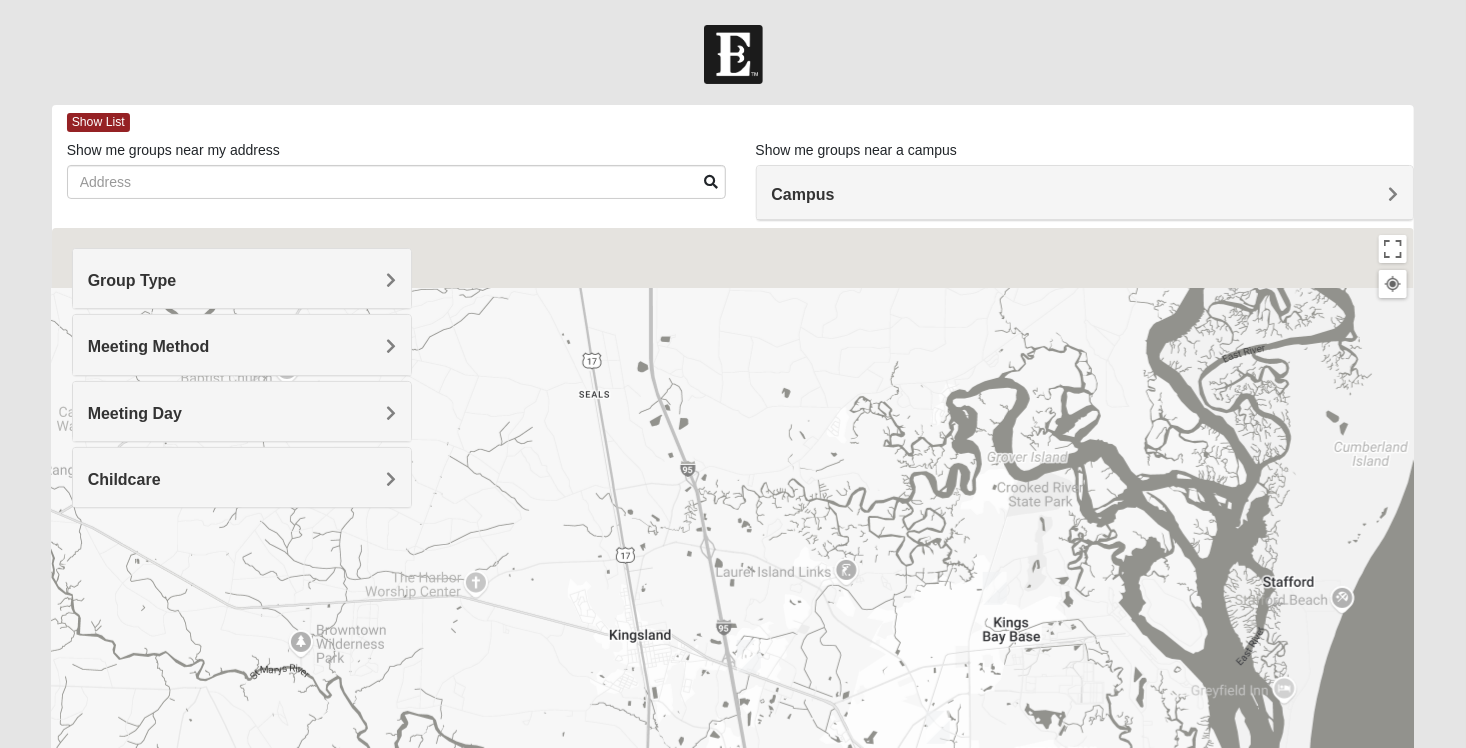 drag, startPoint x: 913, startPoint y: 444, endPoint x: 938, endPoint y: 649, distance: 206.51877 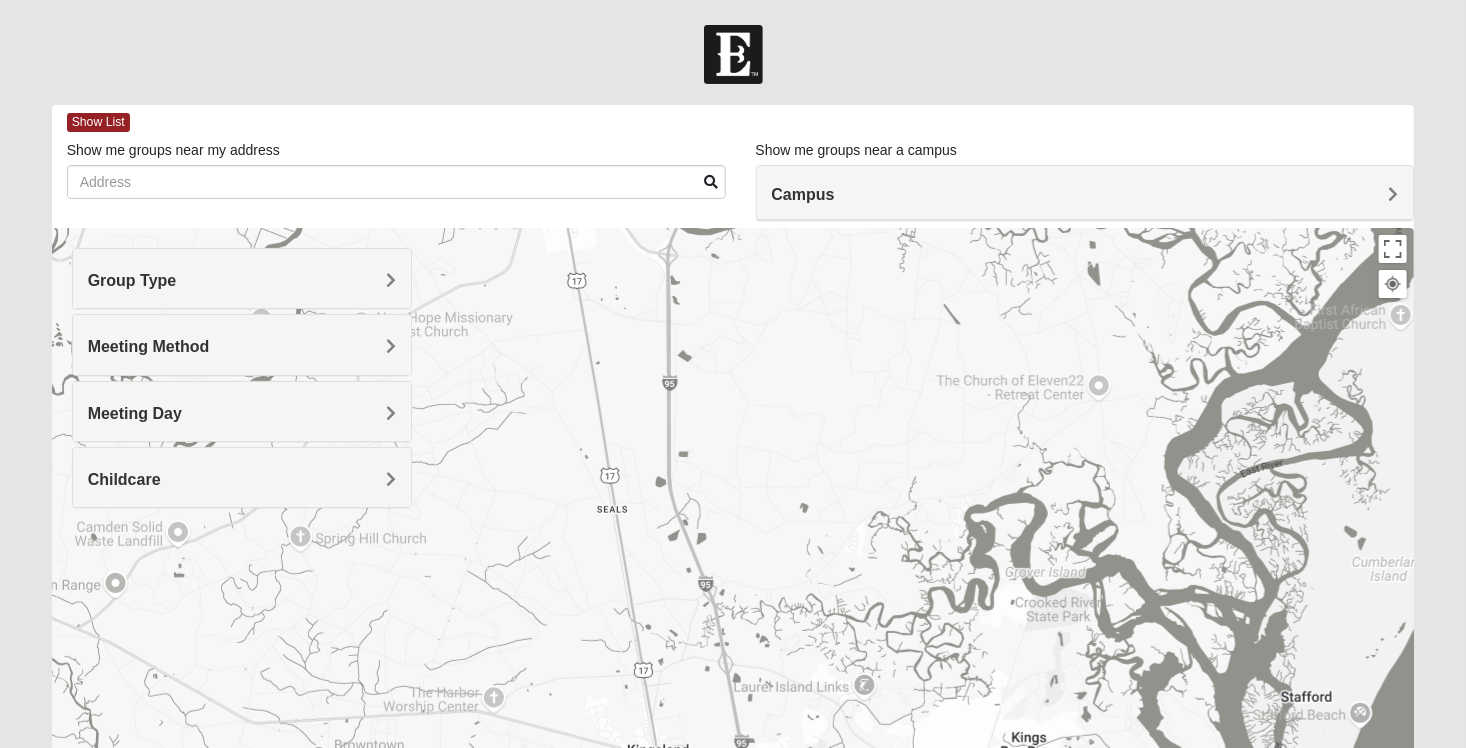 drag, startPoint x: 938, startPoint y: 652, endPoint x: 948, endPoint y: 719, distance: 67.74216 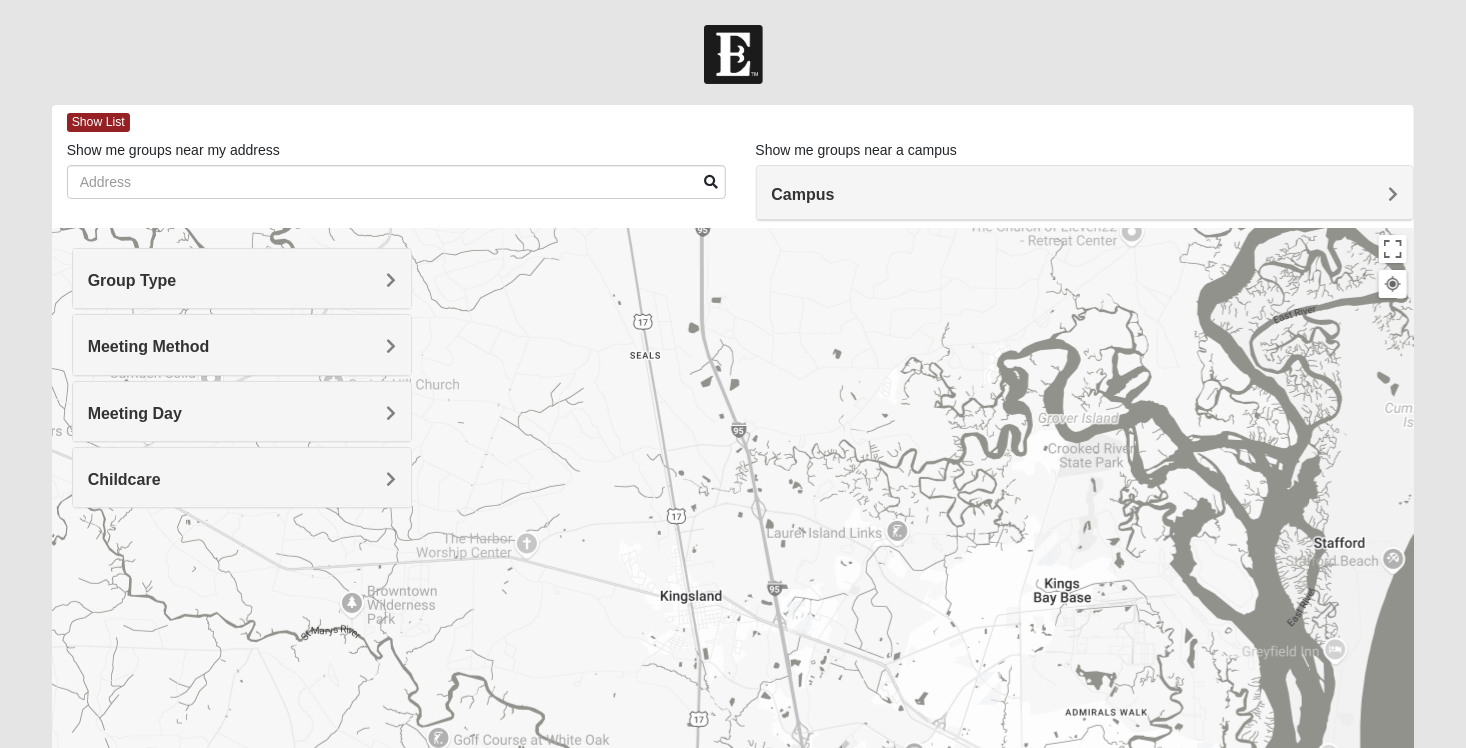 drag, startPoint x: 944, startPoint y: 531, endPoint x: 965, endPoint y: 438, distance: 95.34149 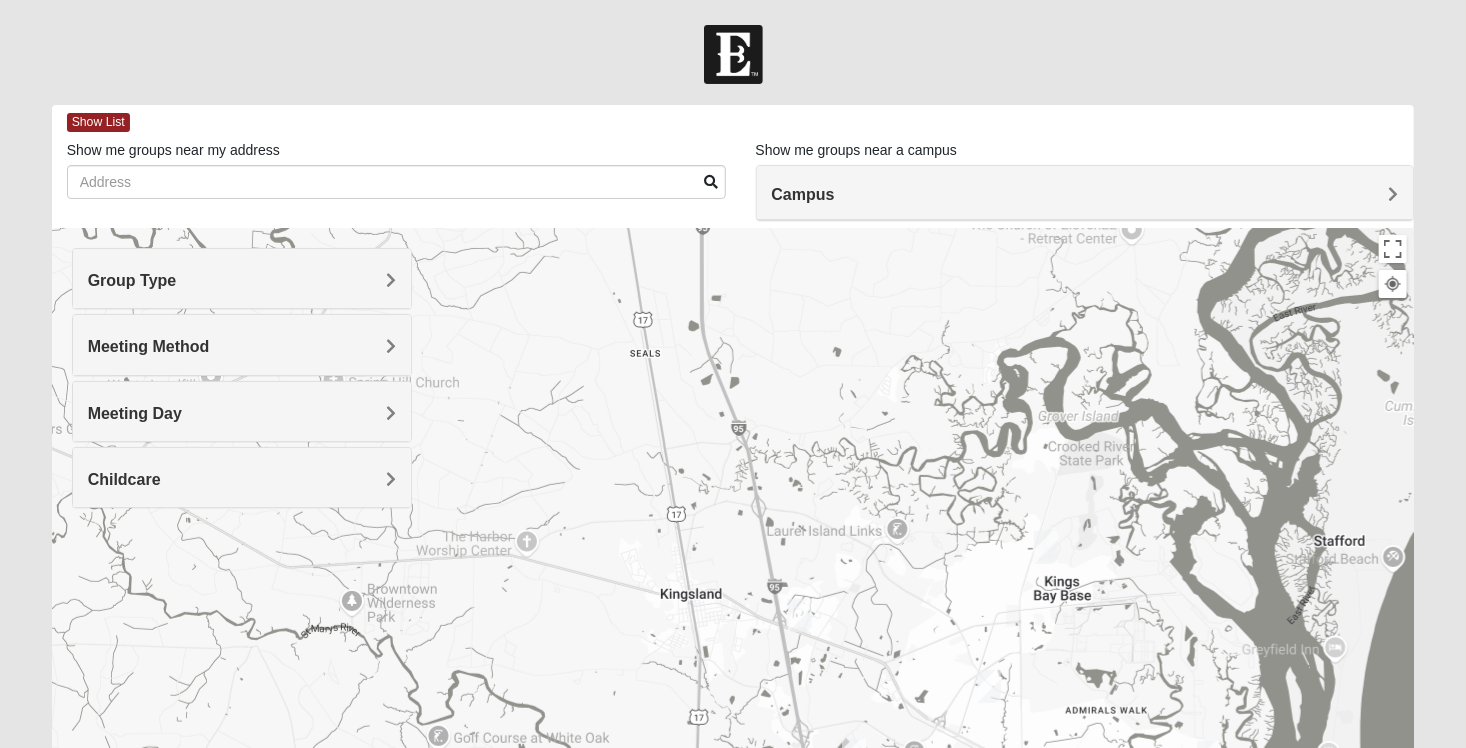 drag, startPoint x: 965, startPoint y: 438, endPoint x: 1027, endPoint y: 329, distance: 125.39936 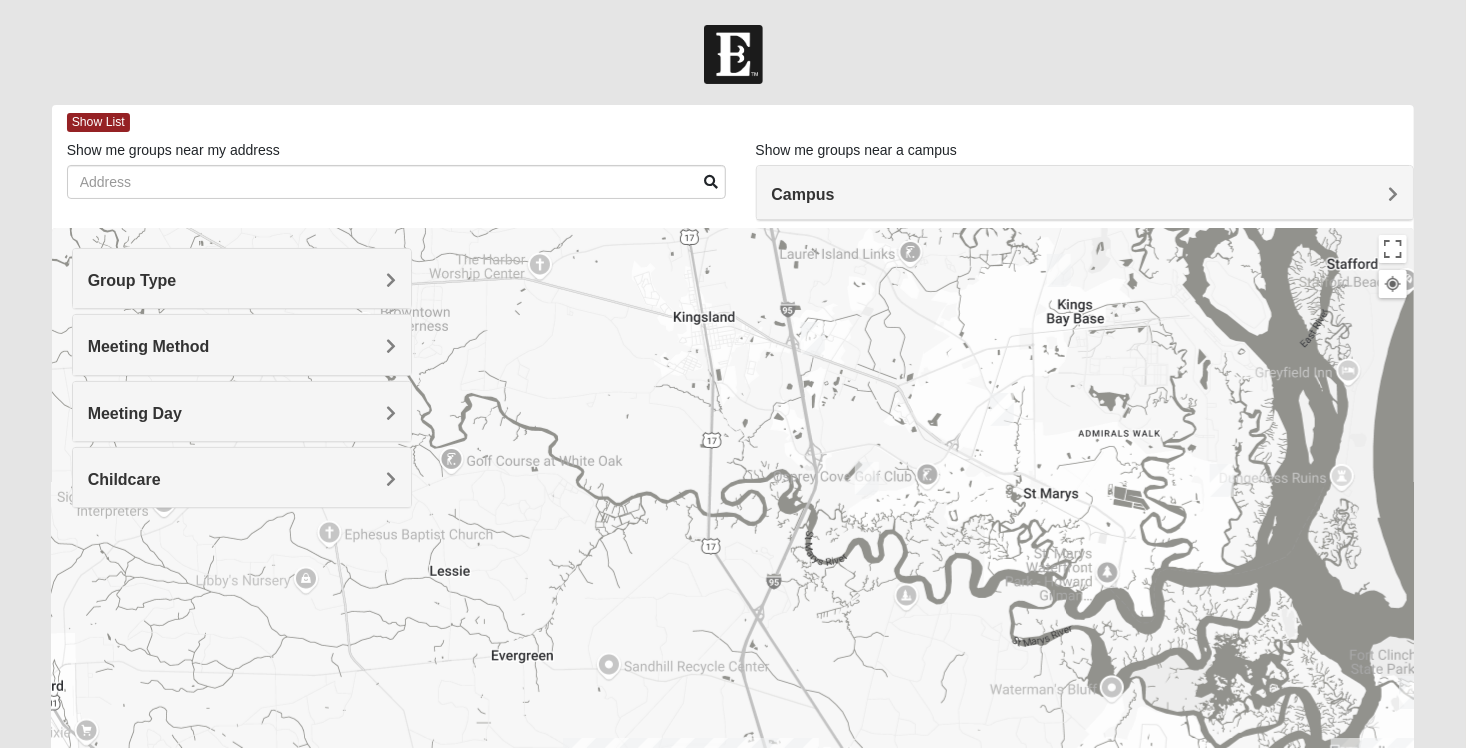 drag, startPoint x: 976, startPoint y: 388, endPoint x: 981, endPoint y: 112, distance: 276.0453 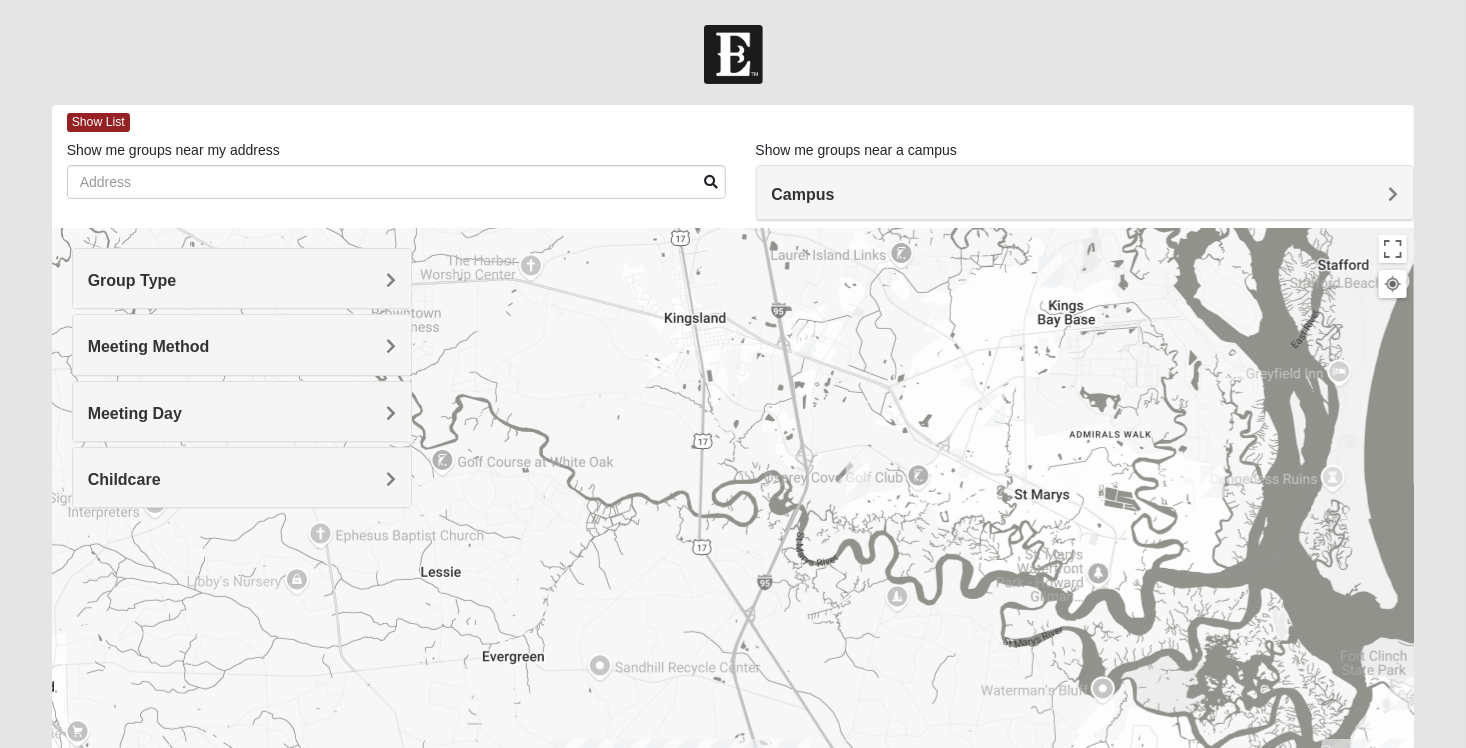 click at bounding box center (858, 479) 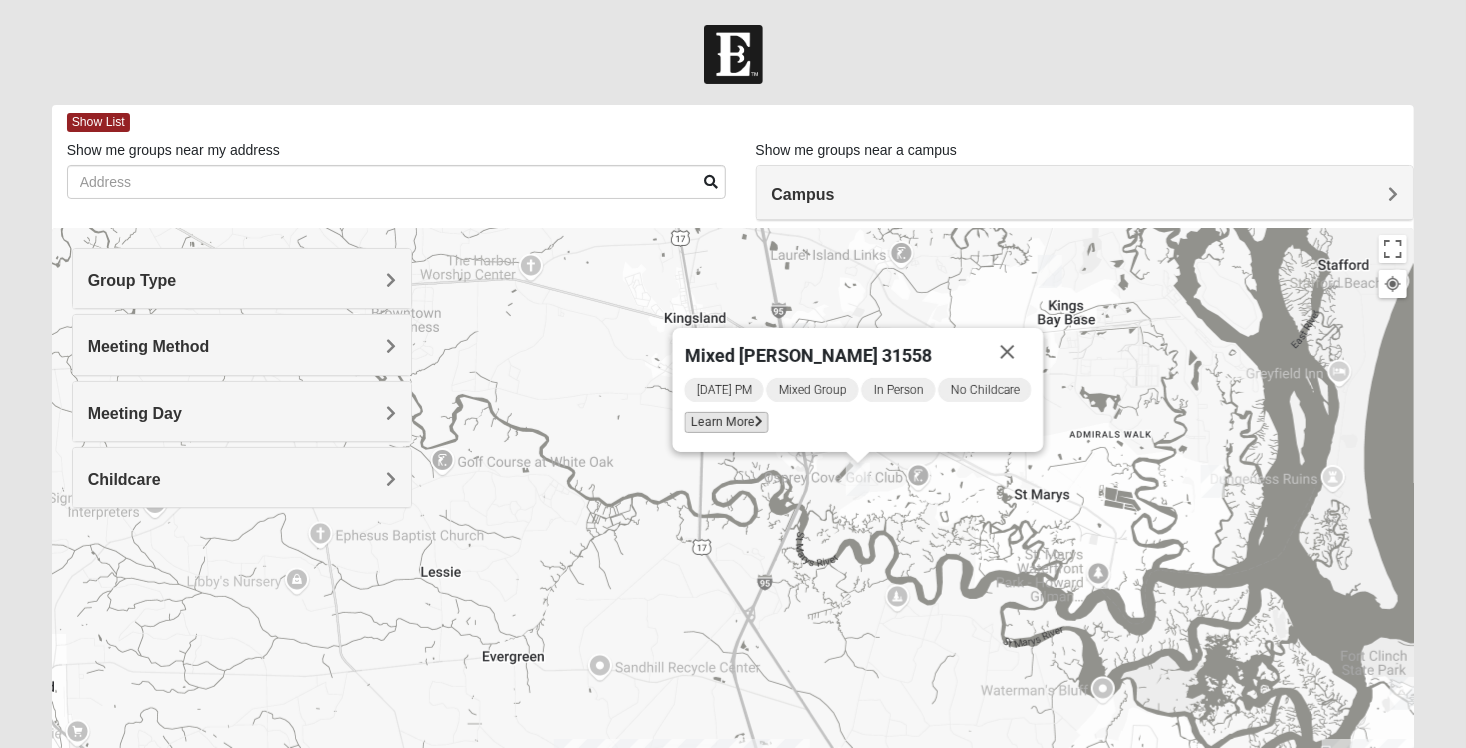 click on "Learn More" at bounding box center [727, 422] 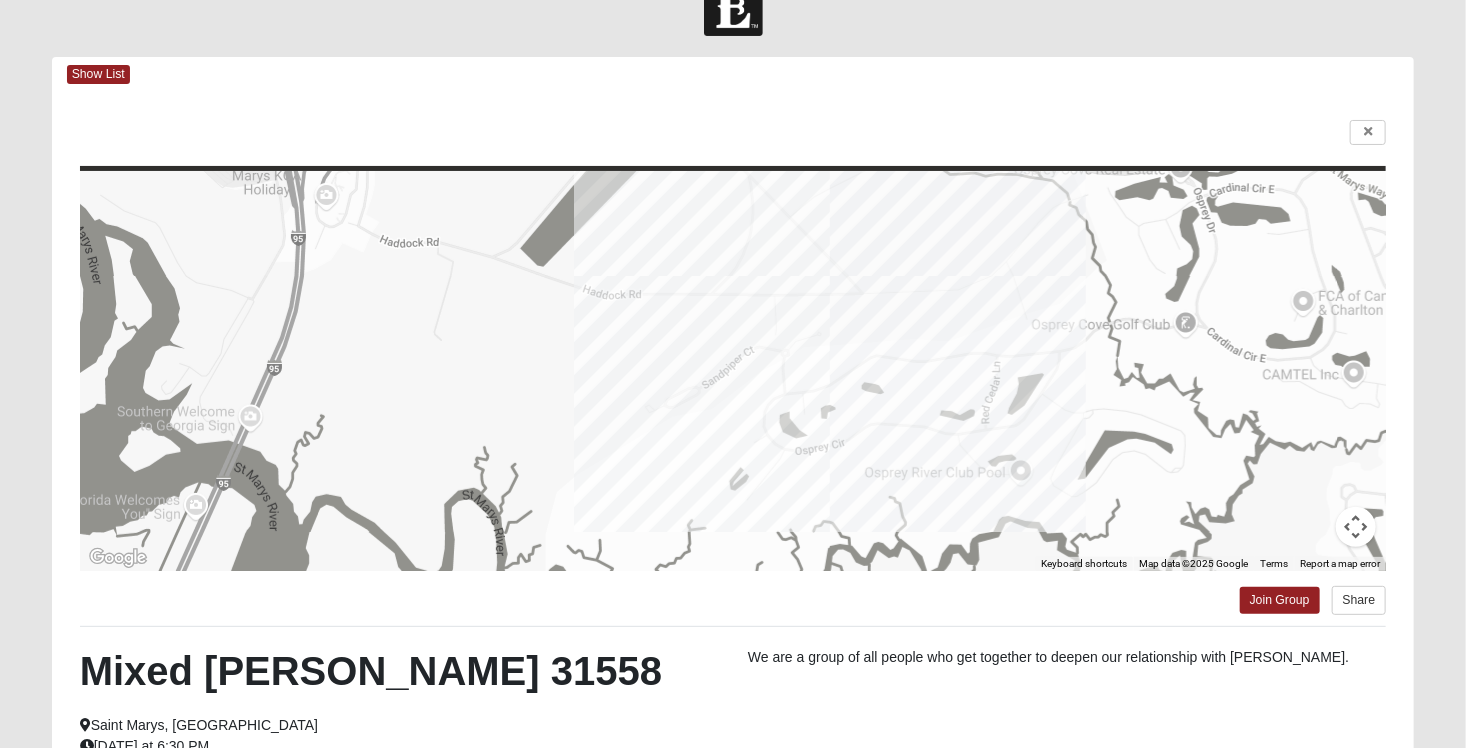 scroll, scrollTop: 44, scrollLeft: 0, axis: vertical 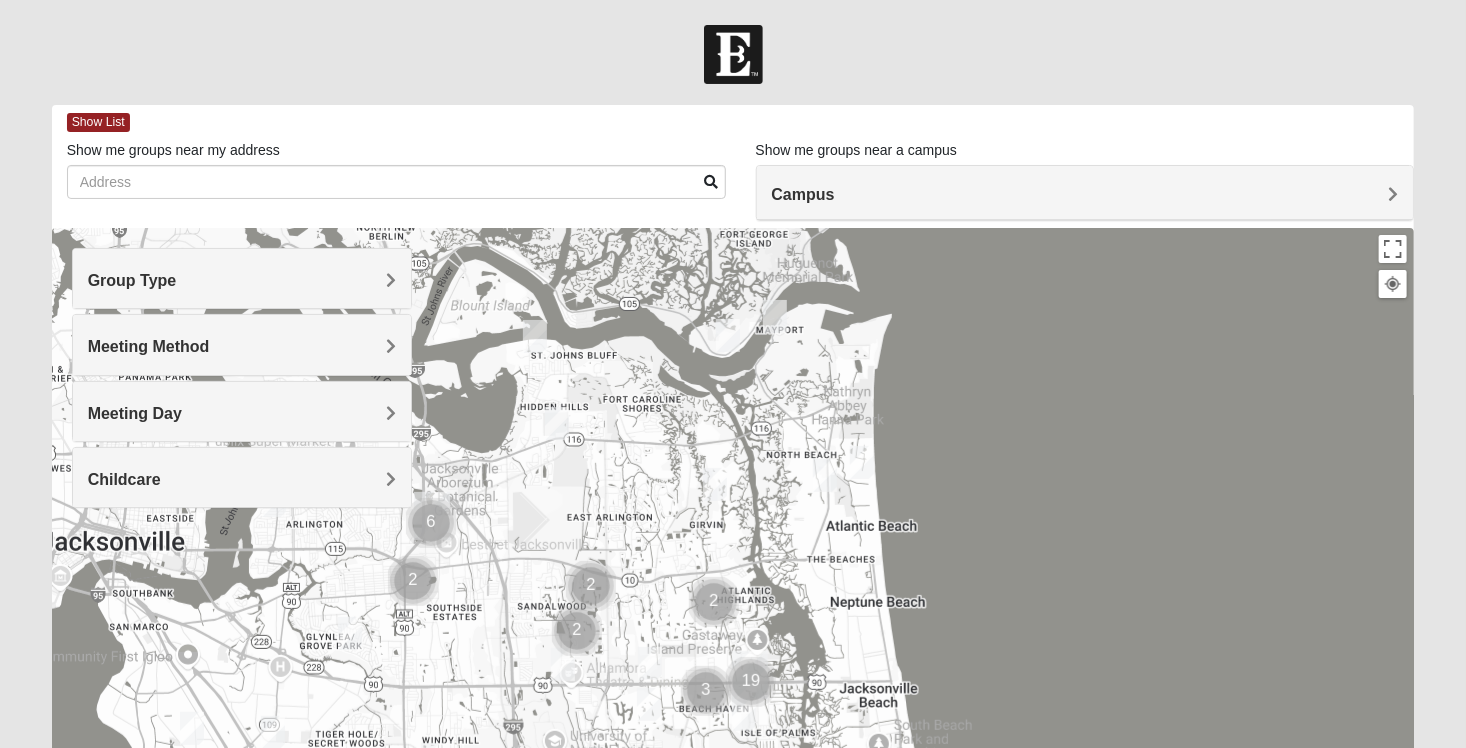 drag, startPoint x: 845, startPoint y: 440, endPoint x: 958, endPoint y: 557, distance: 162.65915 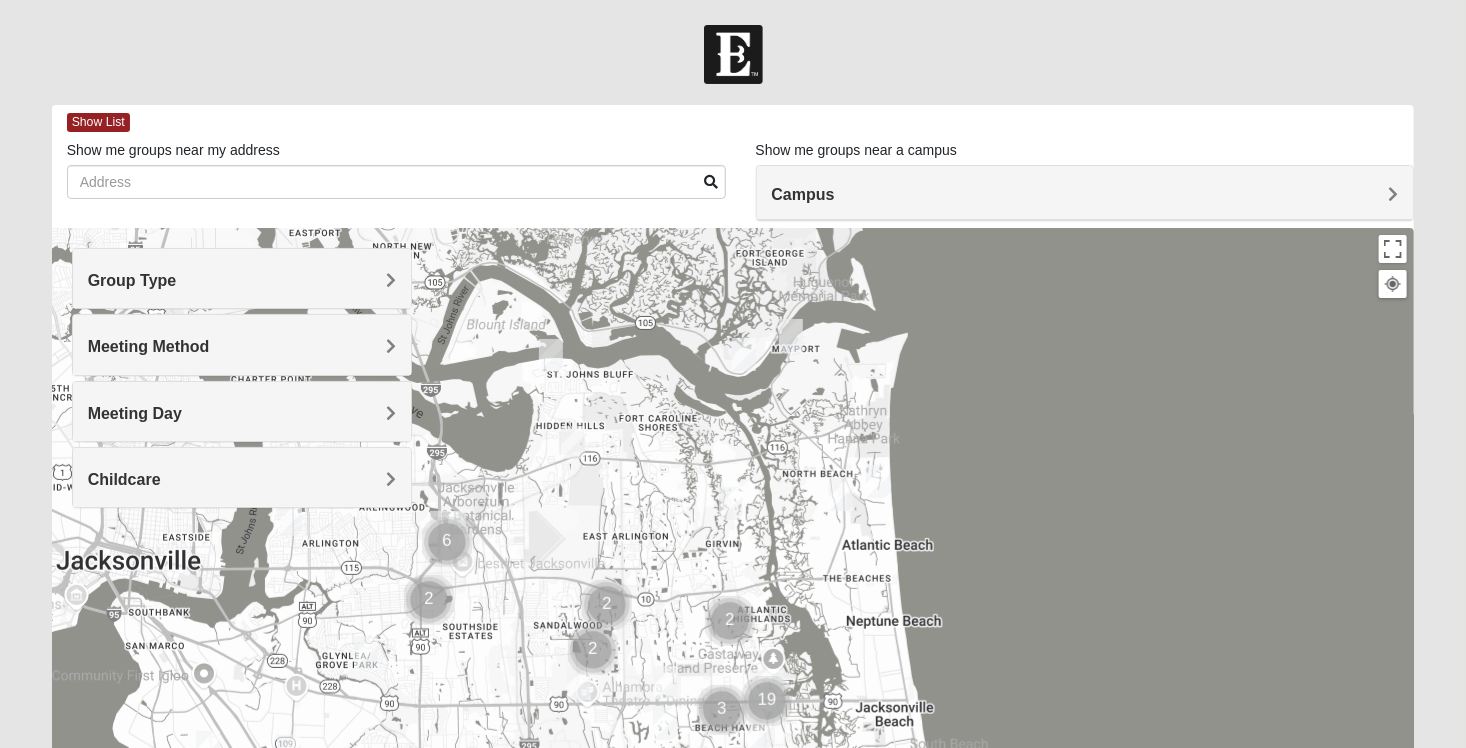 click on "Group Type" at bounding box center (242, 278) 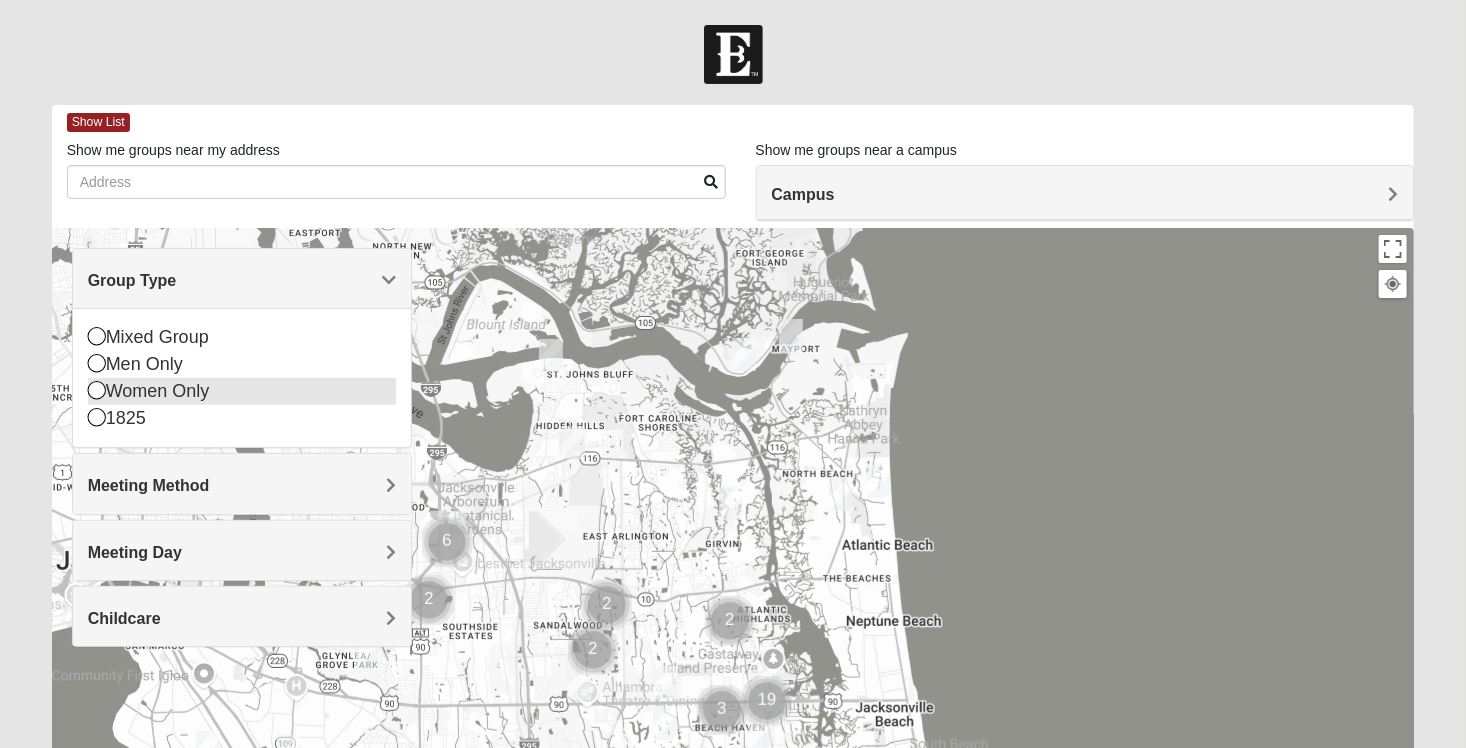 click on "Women Only" at bounding box center [242, 391] 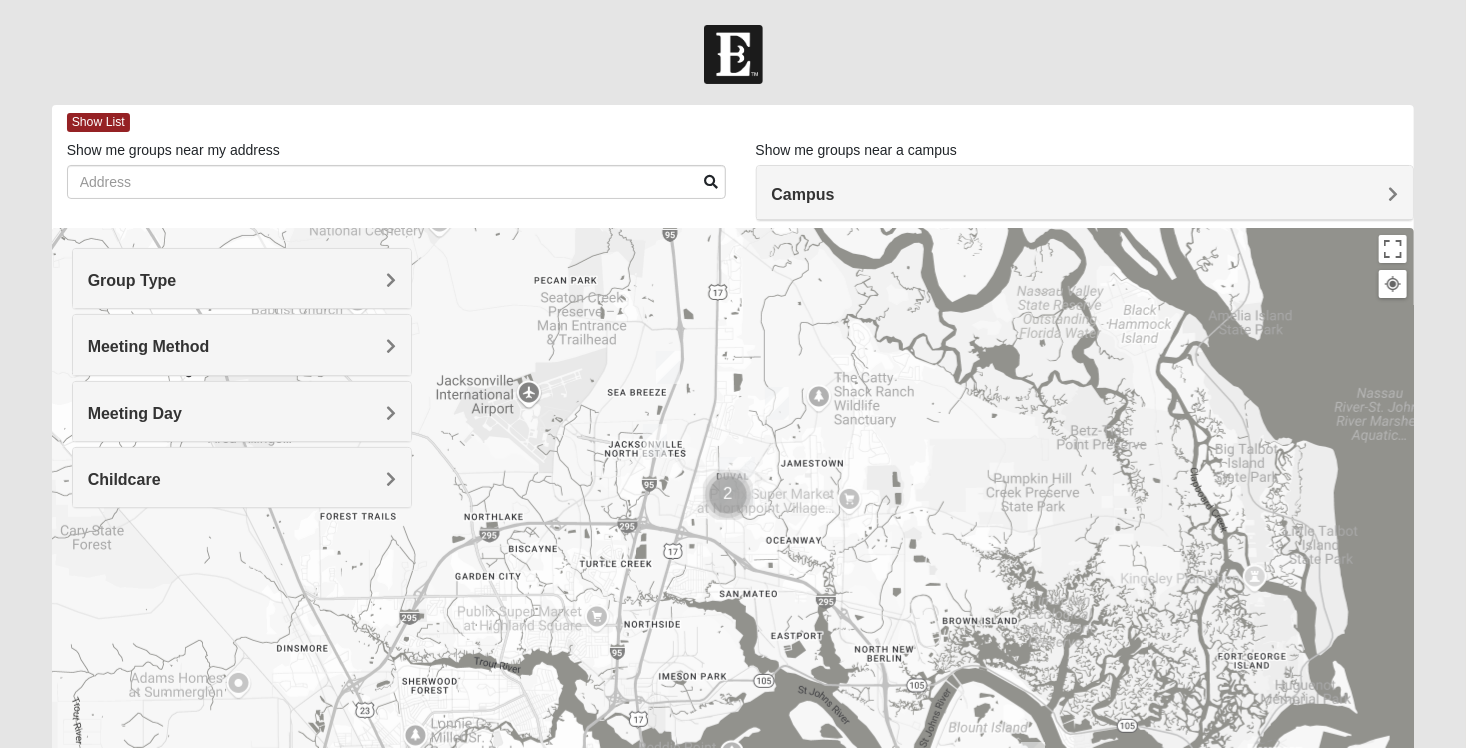 drag, startPoint x: 656, startPoint y: 374, endPoint x: 1141, endPoint y: 788, distance: 637.6684 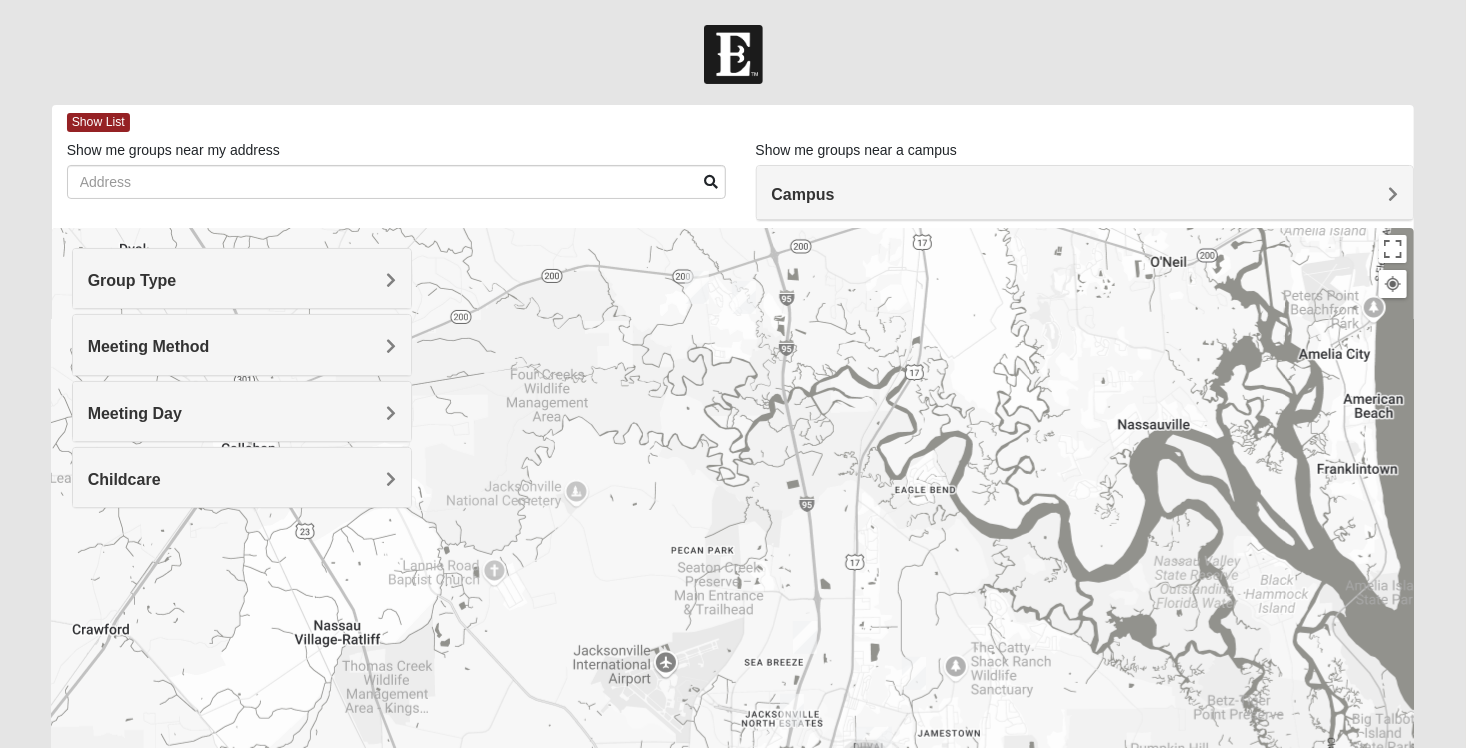 drag, startPoint x: 868, startPoint y: 408, endPoint x: 985, endPoint y: 690, distance: 305.30804 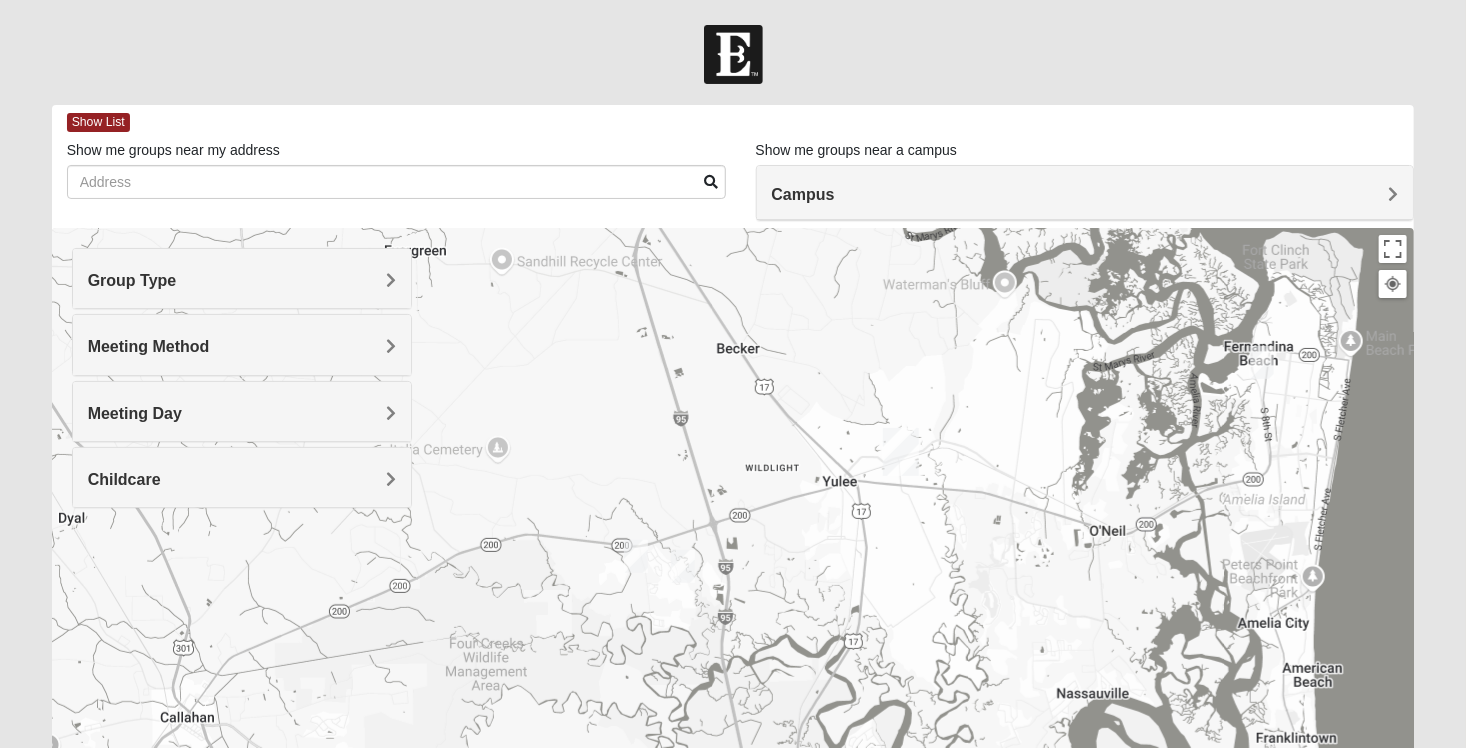 drag, startPoint x: 918, startPoint y: 346, endPoint x: 849, endPoint y: 581, distance: 244.9204 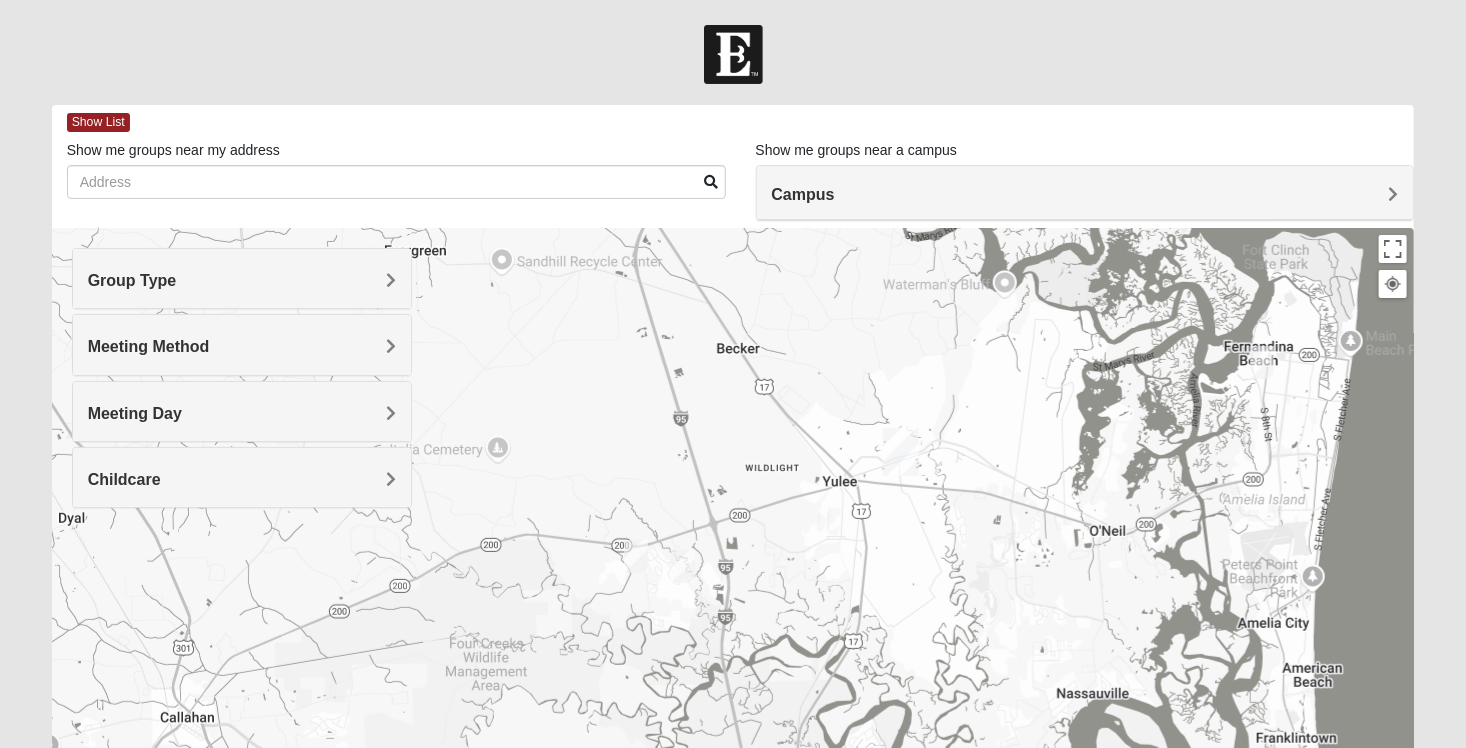 click at bounding box center (901, 452) 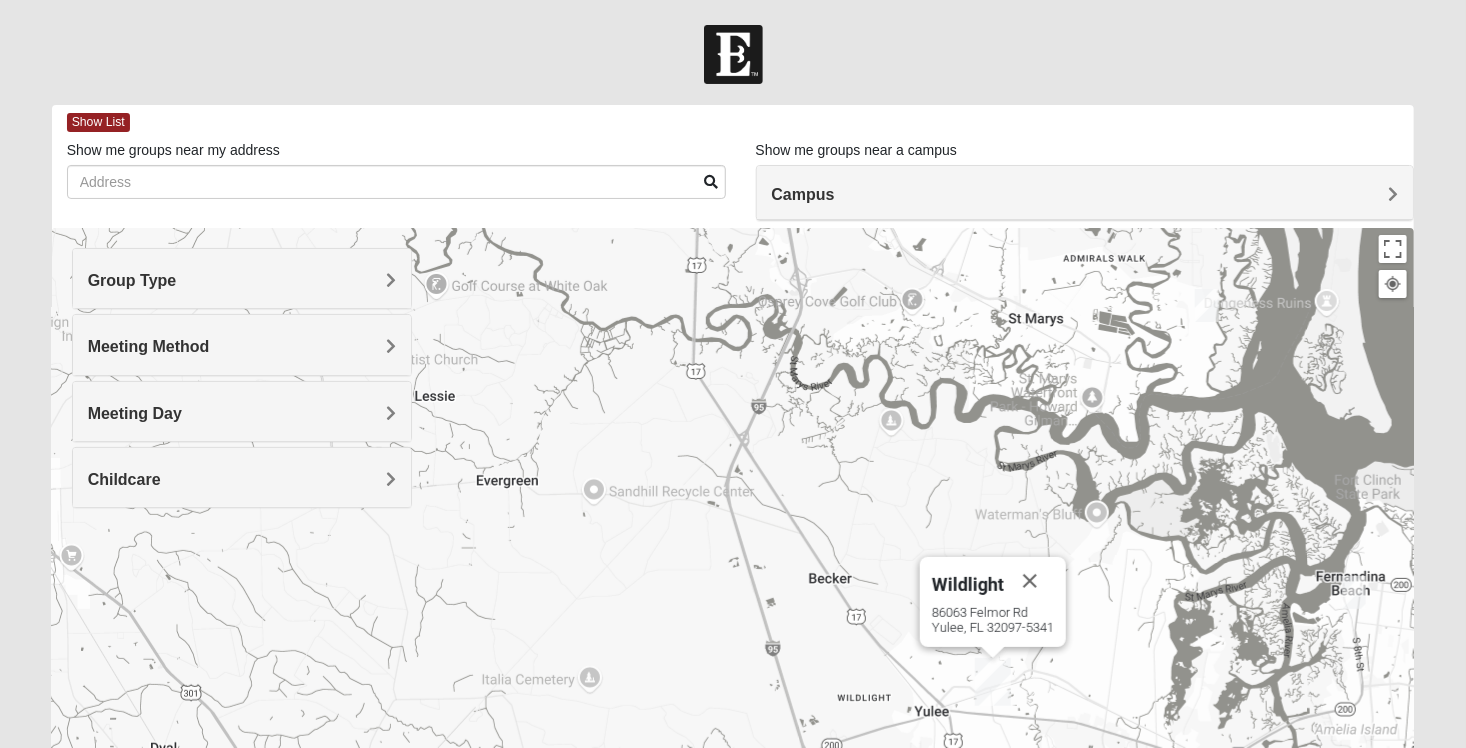 drag, startPoint x: 653, startPoint y: 556, endPoint x: 745, endPoint y: 785, distance: 246.78938 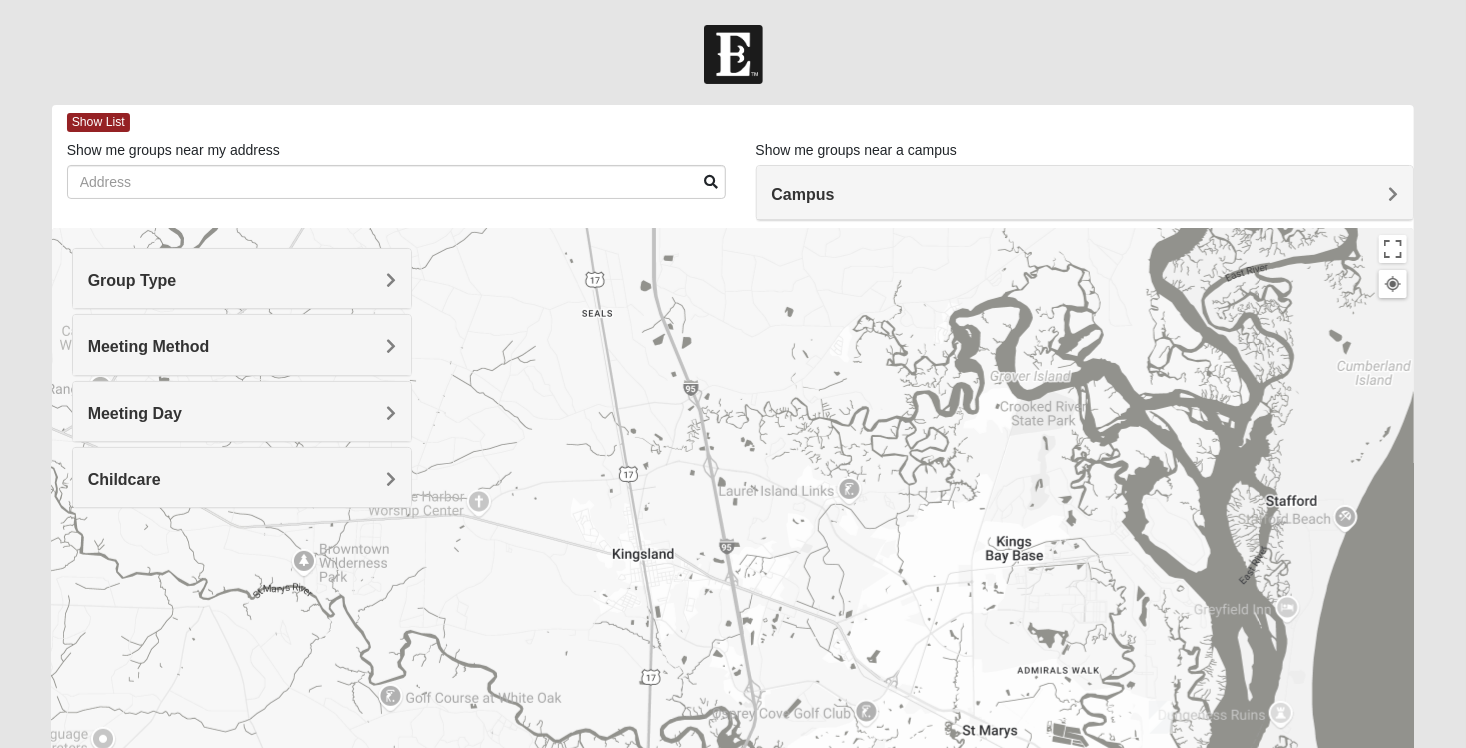 drag, startPoint x: 753, startPoint y: 372, endPoint x: 708, endPoint y: 791, distance: 421.40955 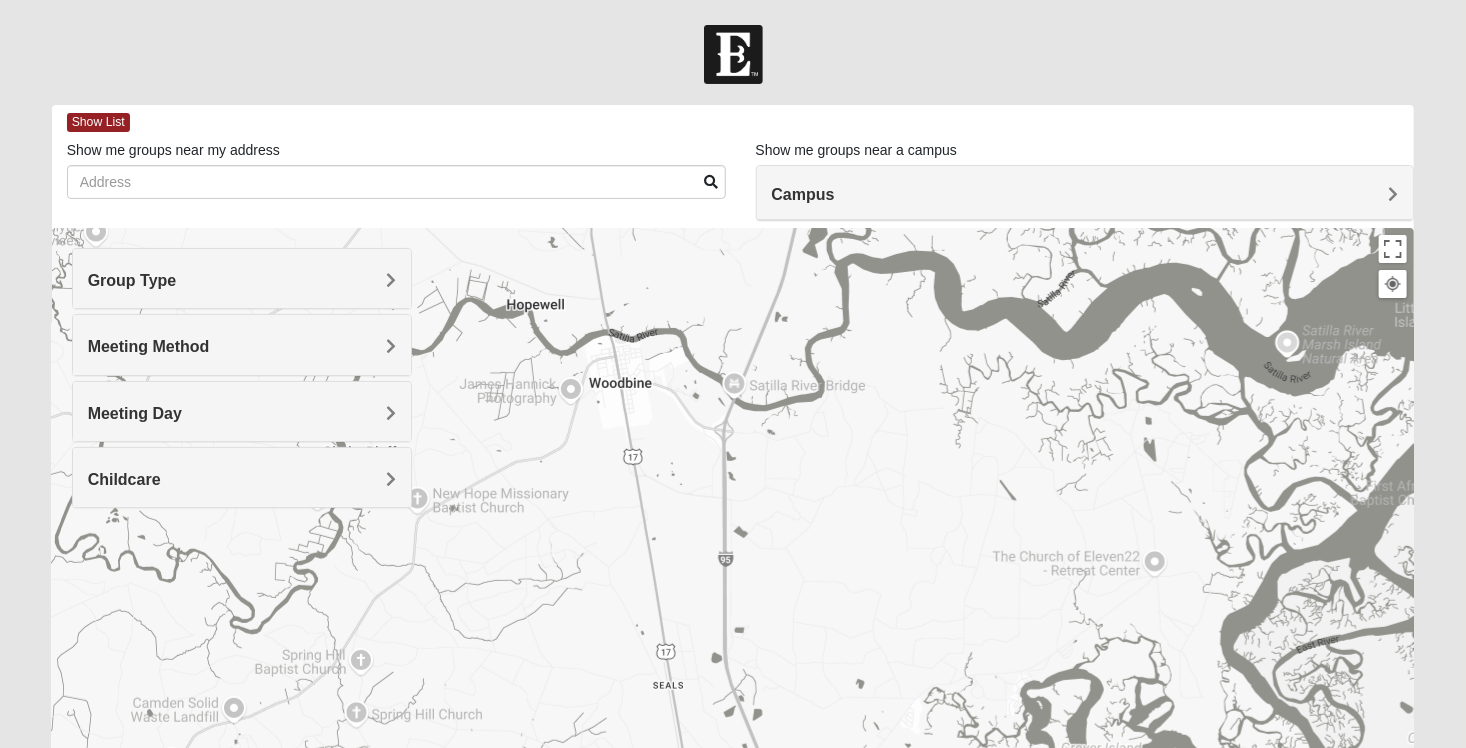 drag, startPoint x: 672, startPoint y: 464, endPoint x: 741, endPoint y: 791, distance: 334.20053 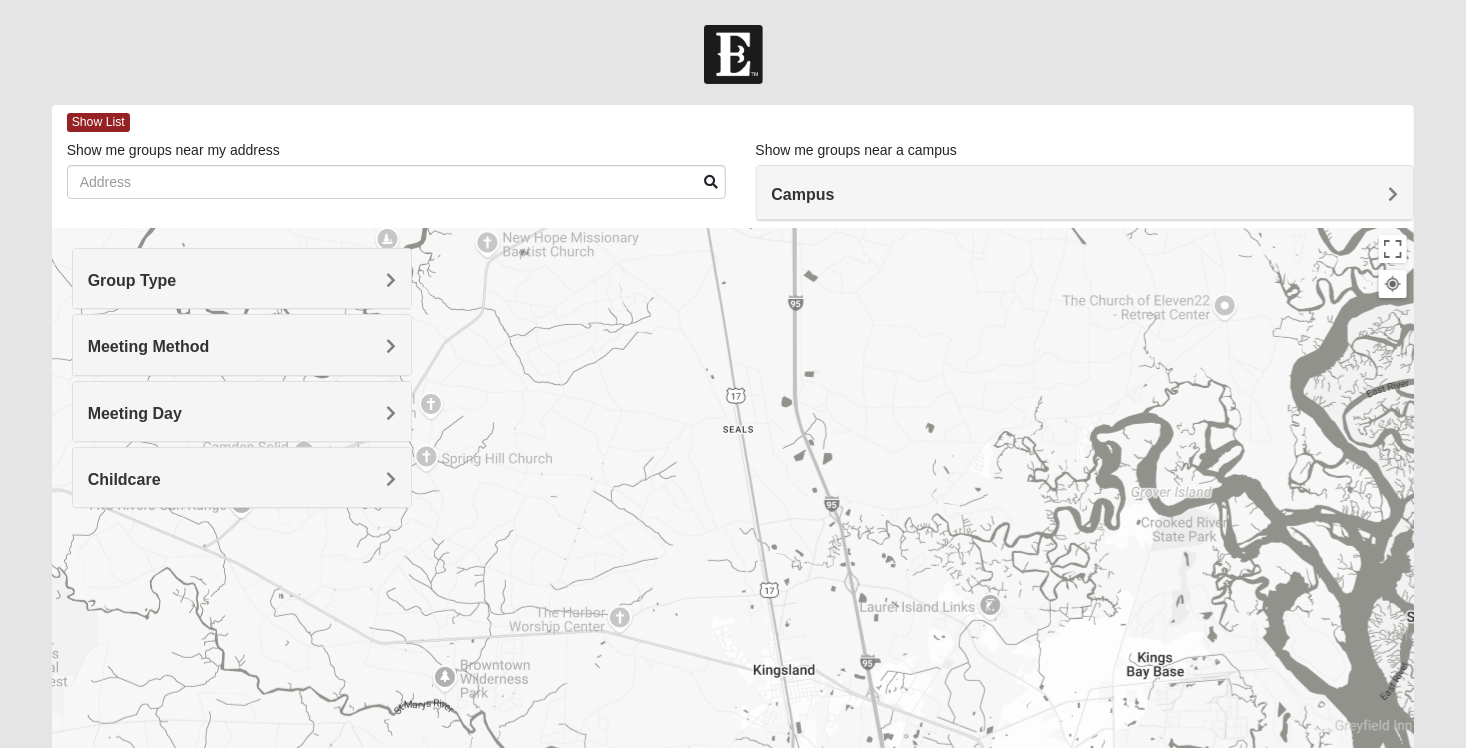 drag, startPoint x: 708, startPoint y: 477, endPoint x: 780, endPoint y: 216, distance: 270.74896 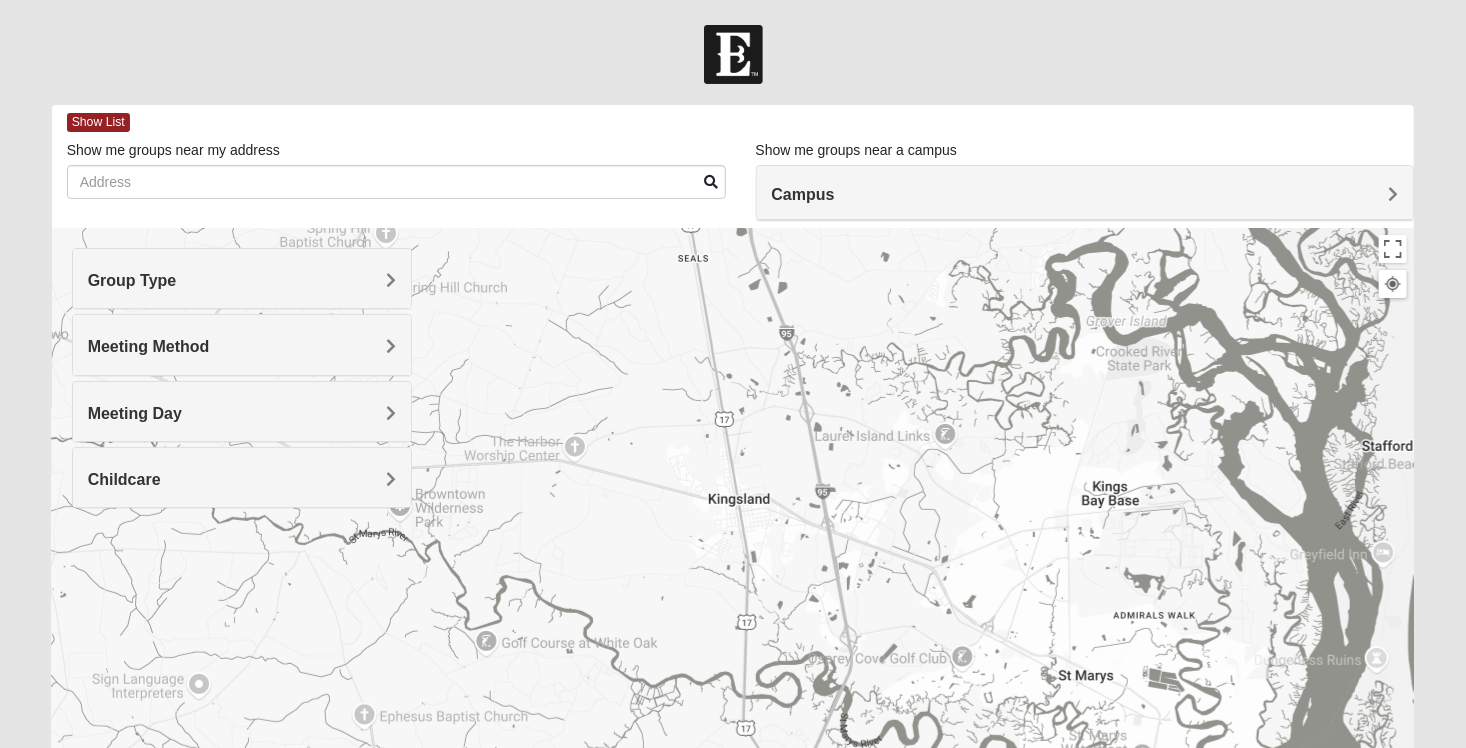 drag, startPoint x: 831, startPoint y: 345, endPoint x: 755, endPoint y: 128, distance: 229.9239 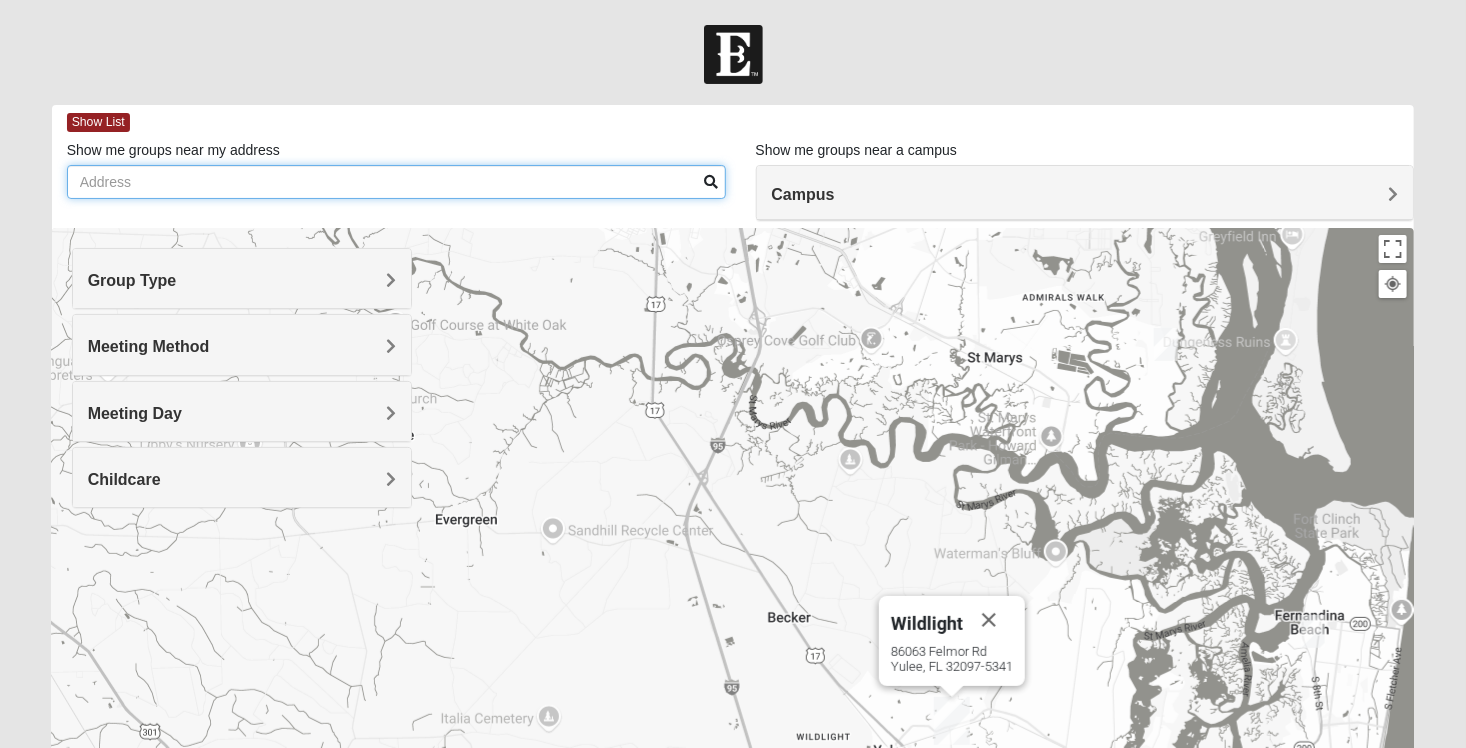 drag, startPoint x: 773, startPoint y: 410, endPoint x: 720, endPoint y: 172, distance: 243.82986 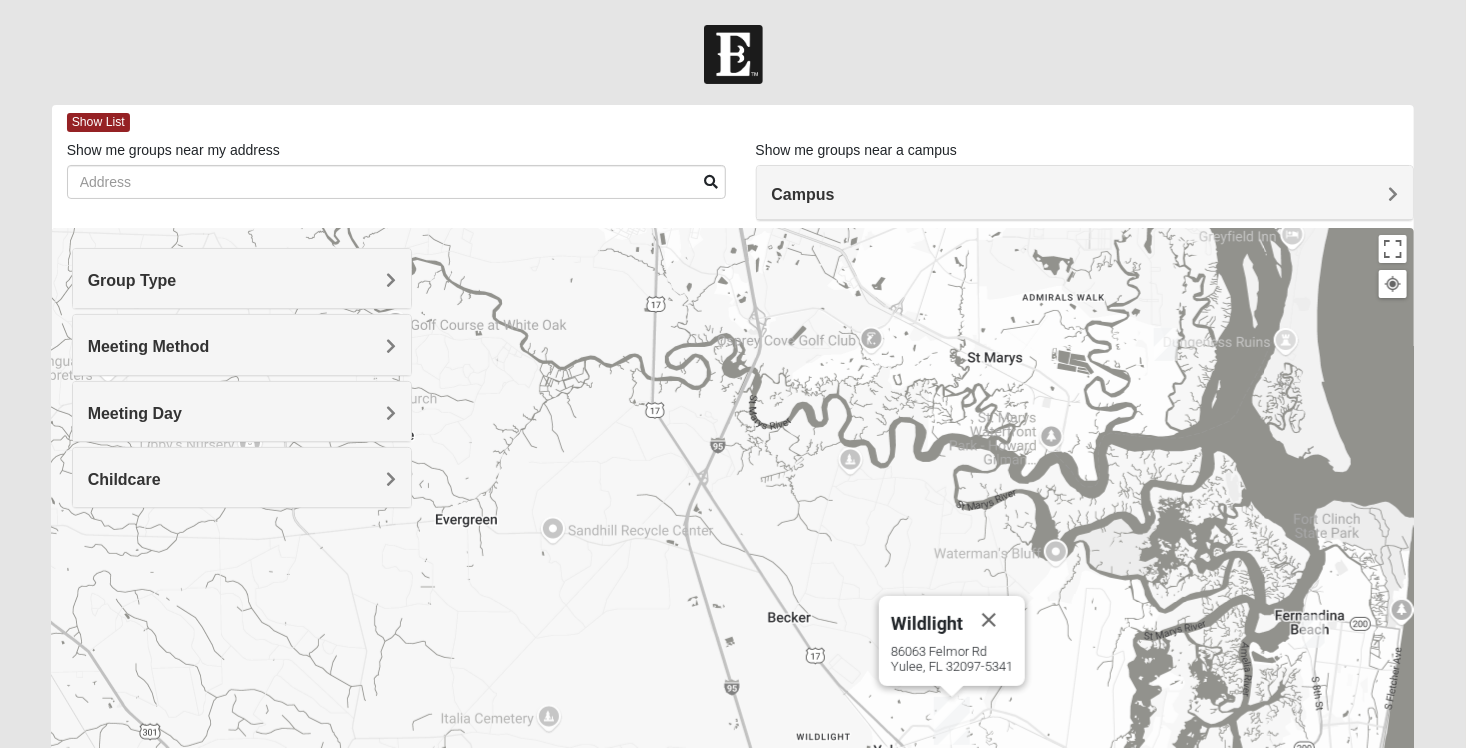 click on "Show List
Loading Groups
Keywords
Filter
Additional Filters
Campus
Arlington
Baymeadows
Eleven22 Online
Fleming Island
Jesup
Mandarin
North Jax
No" at bounding box center (733, 566) 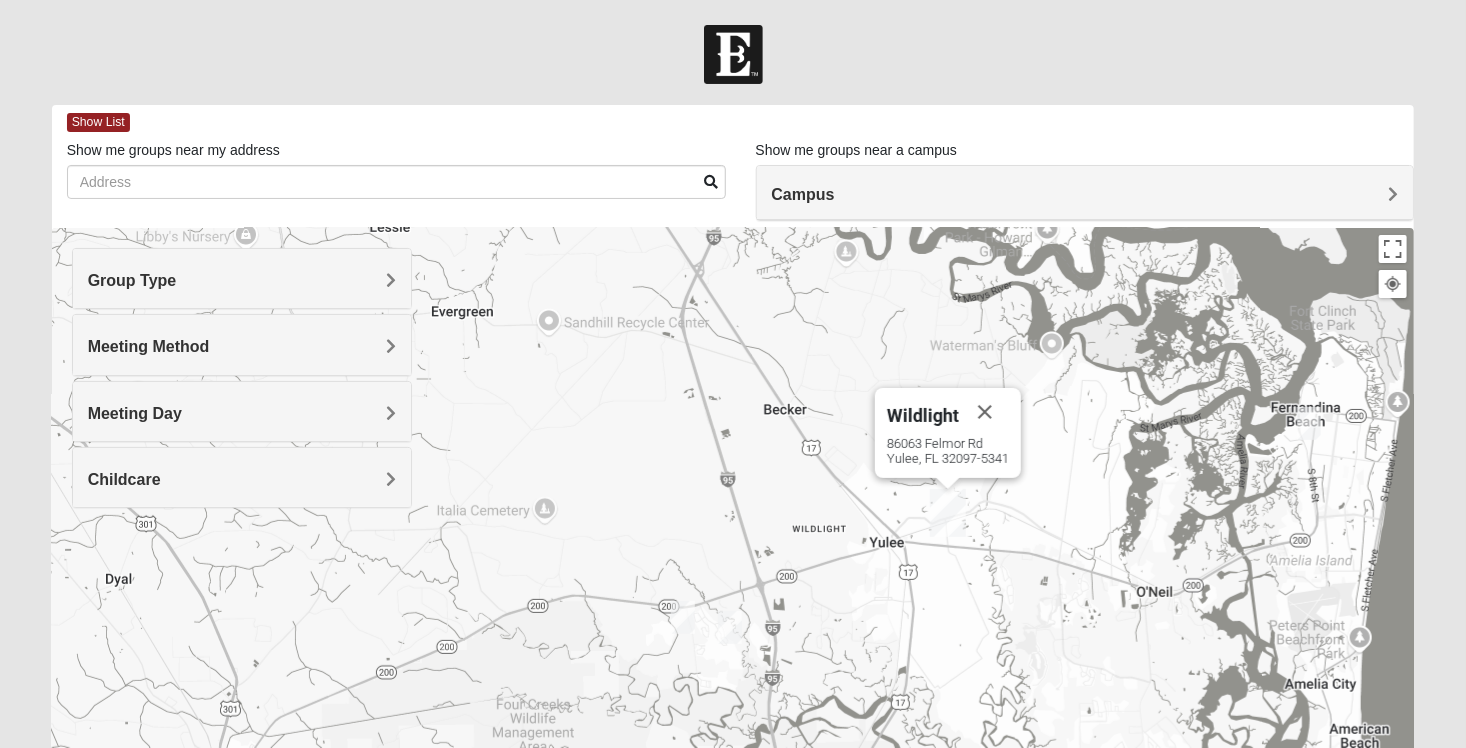 drag, startPoint x: 774, startPoint y: 428, endPoint x: 791, endPoint y: 251, distance: 177.81451 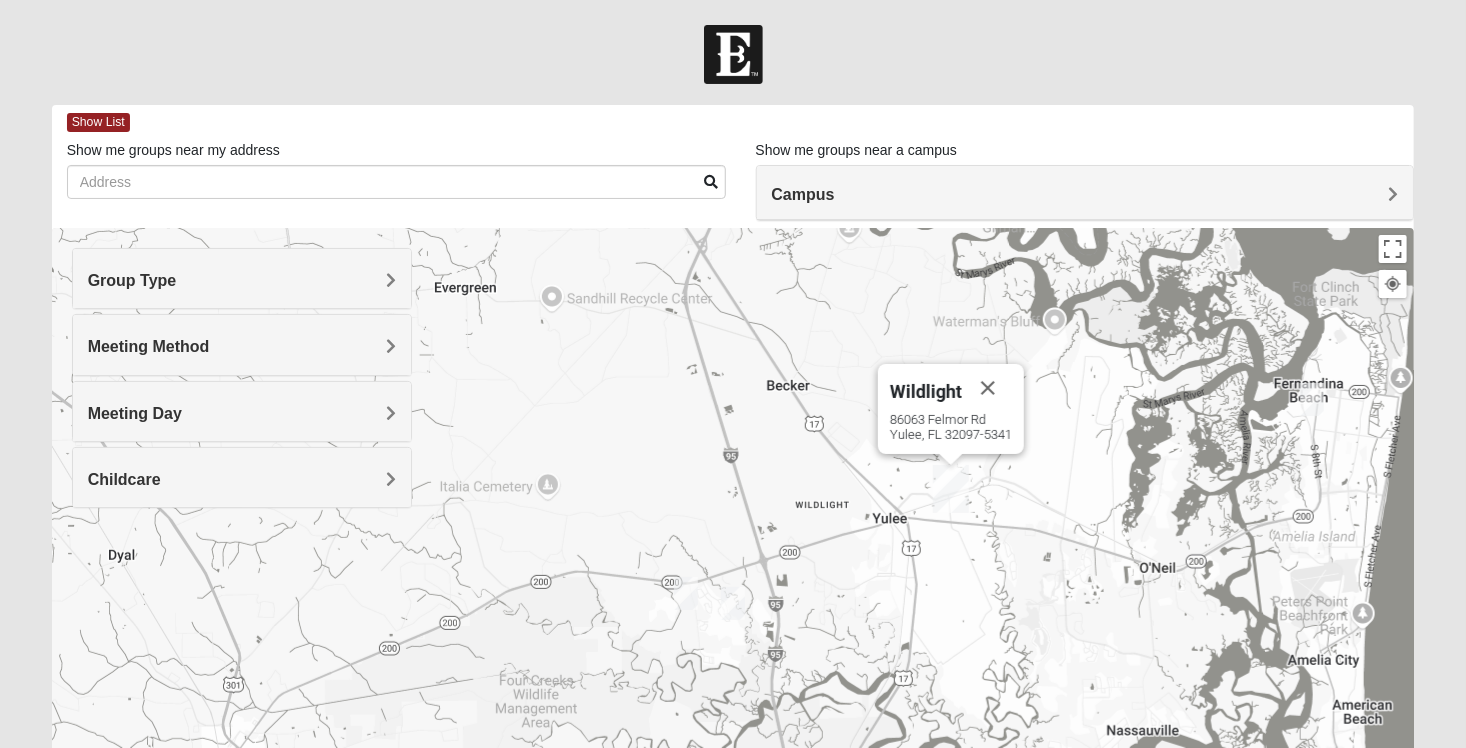 click at bounding box center (686, 593) 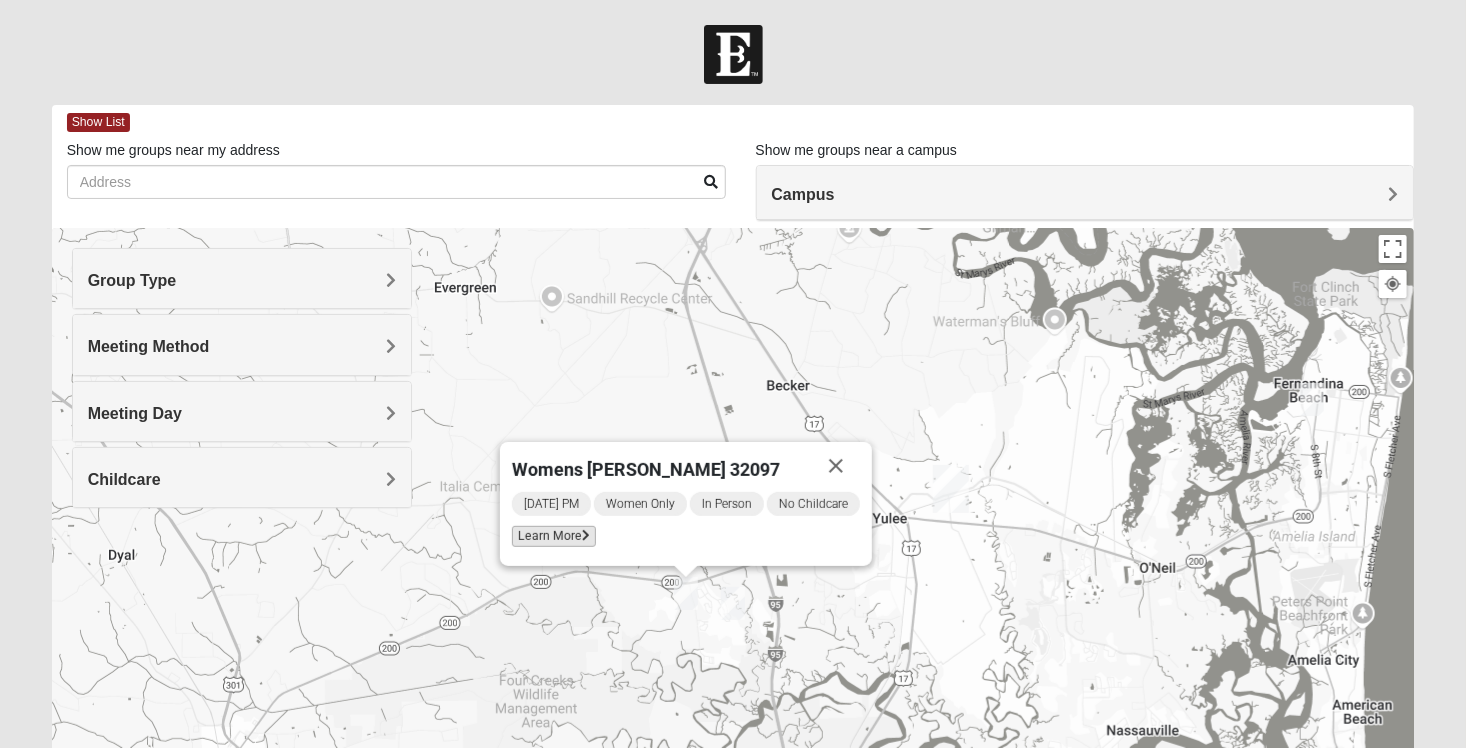 click on "Learn More" at bounding box center [554, 536] 